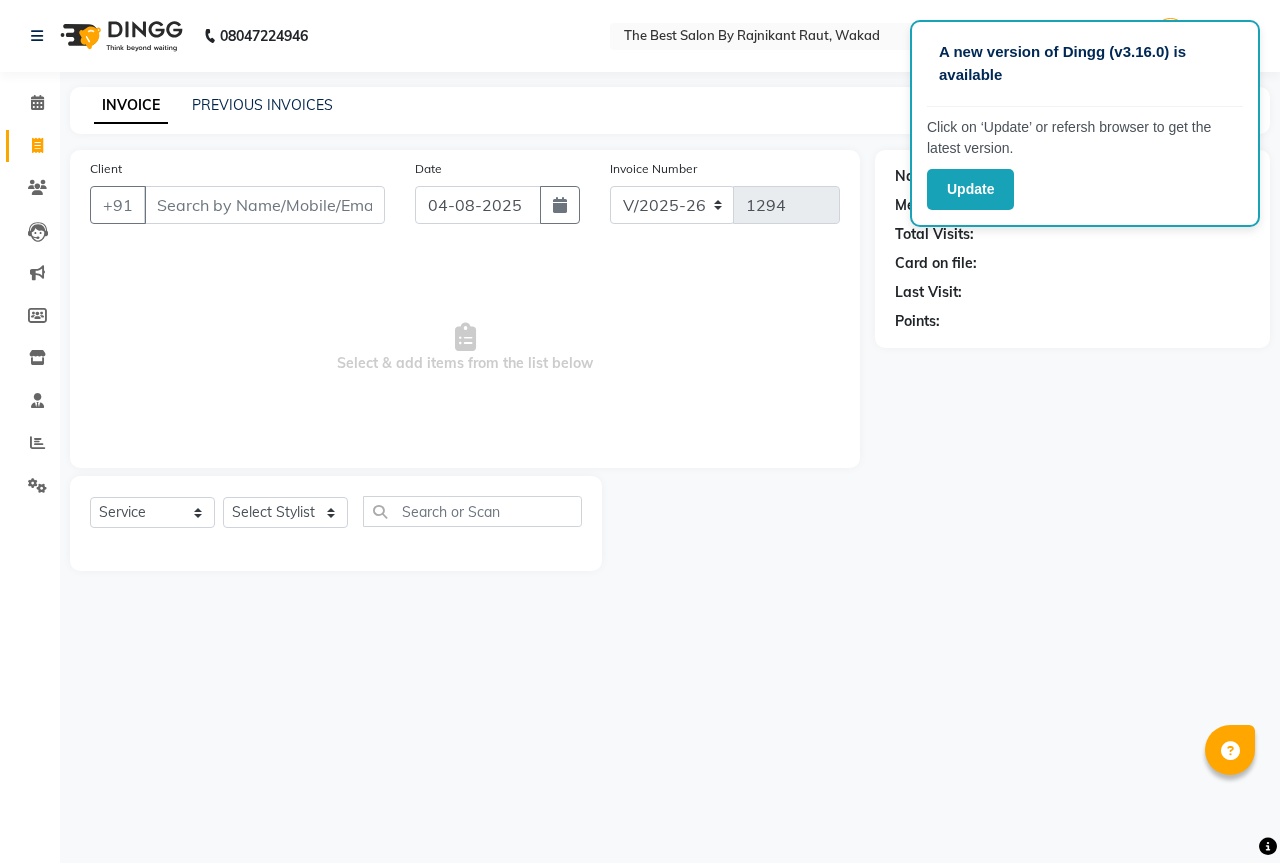select on "7209" 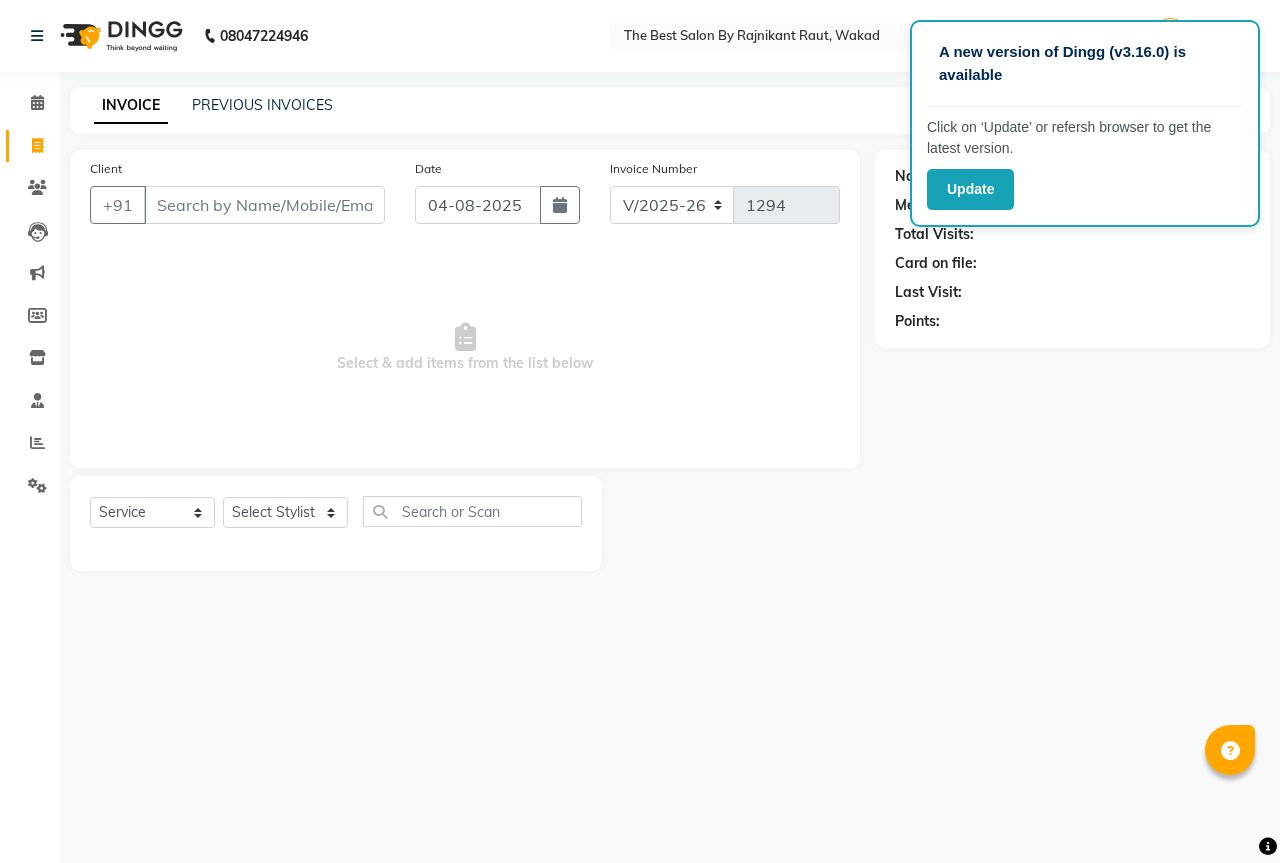 scroll, scrollTop: 0, scrollLeft: 0, axis: both 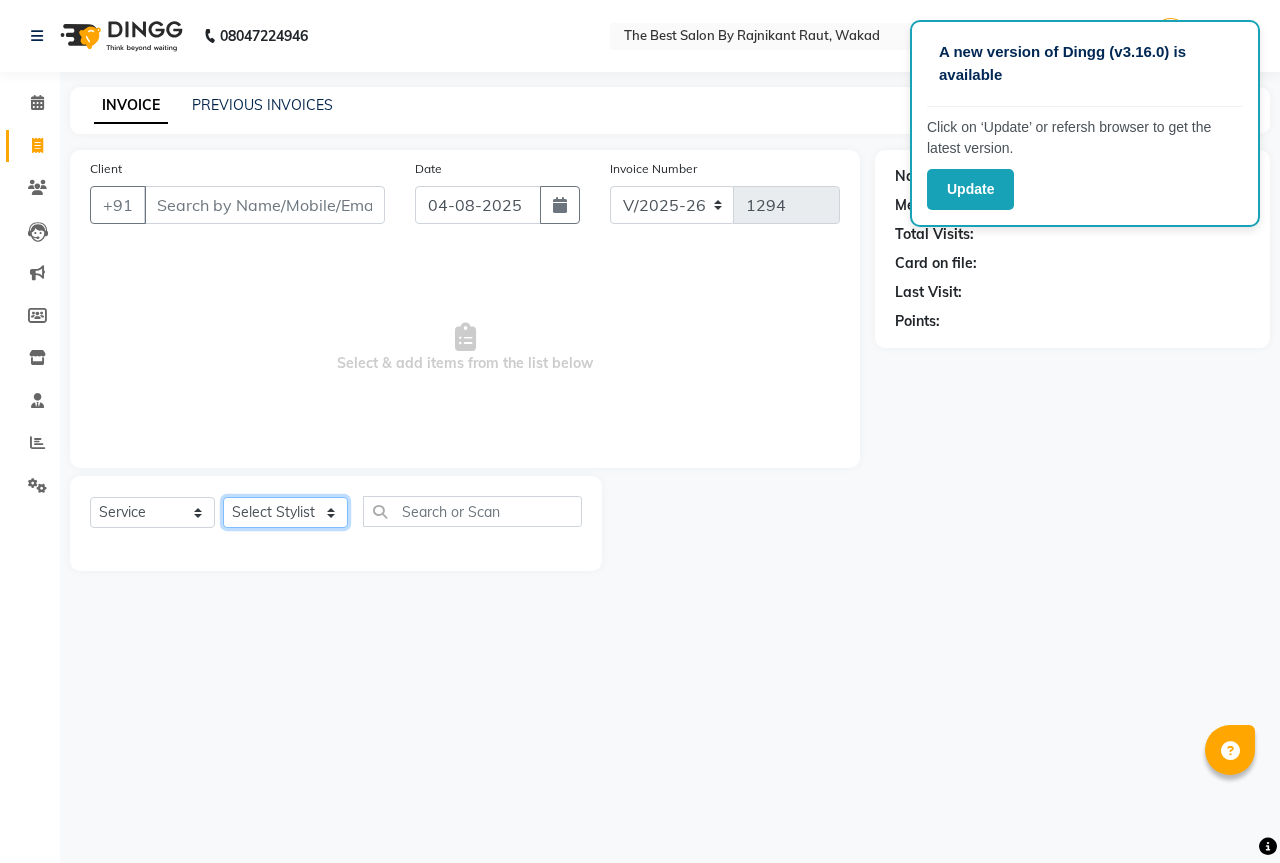 click on "Select Stylist AKASH KAJAL PAYAL RAJ RUTUJA SAHIL" 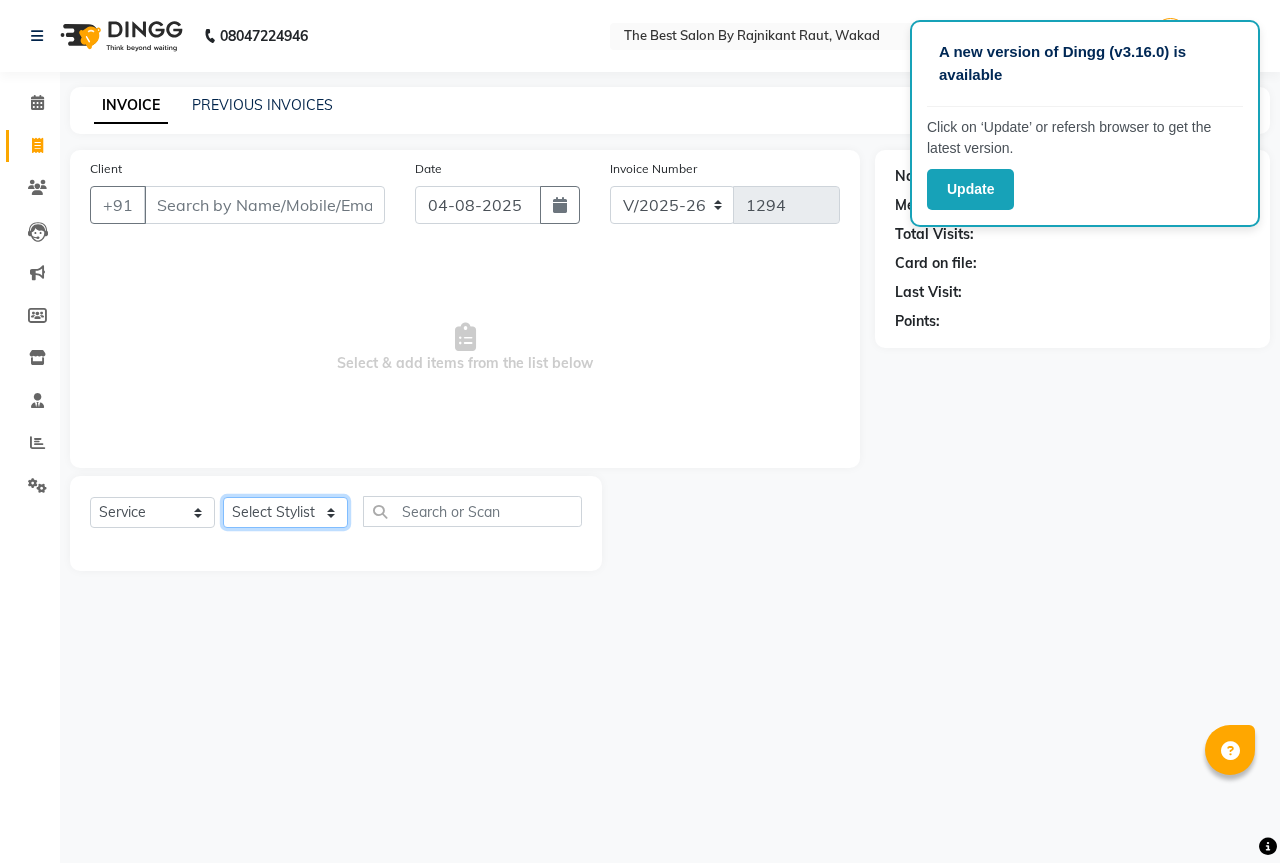 select on "70744" 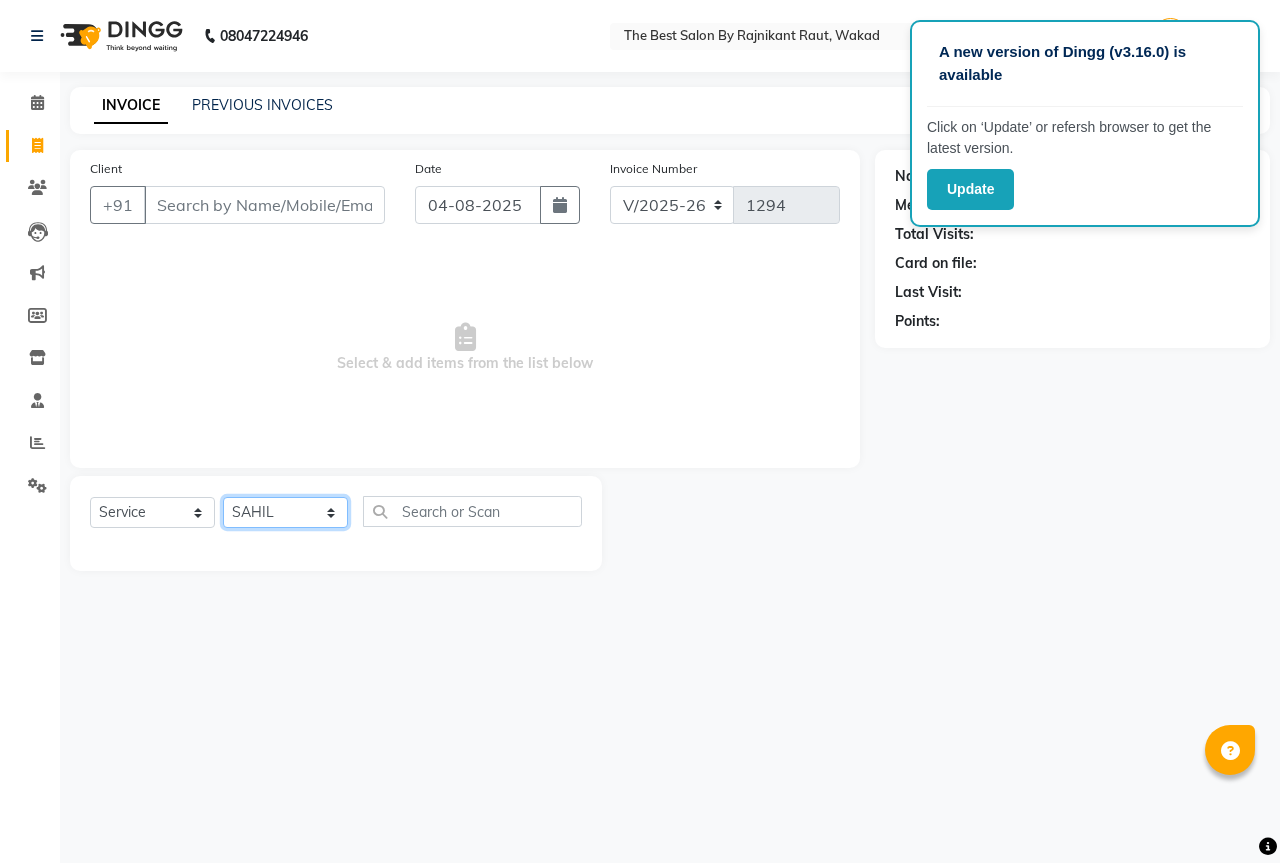 click on "Select Stylist AKASH KAJAL PAYAL RAJ RUTUJA SAHIL" 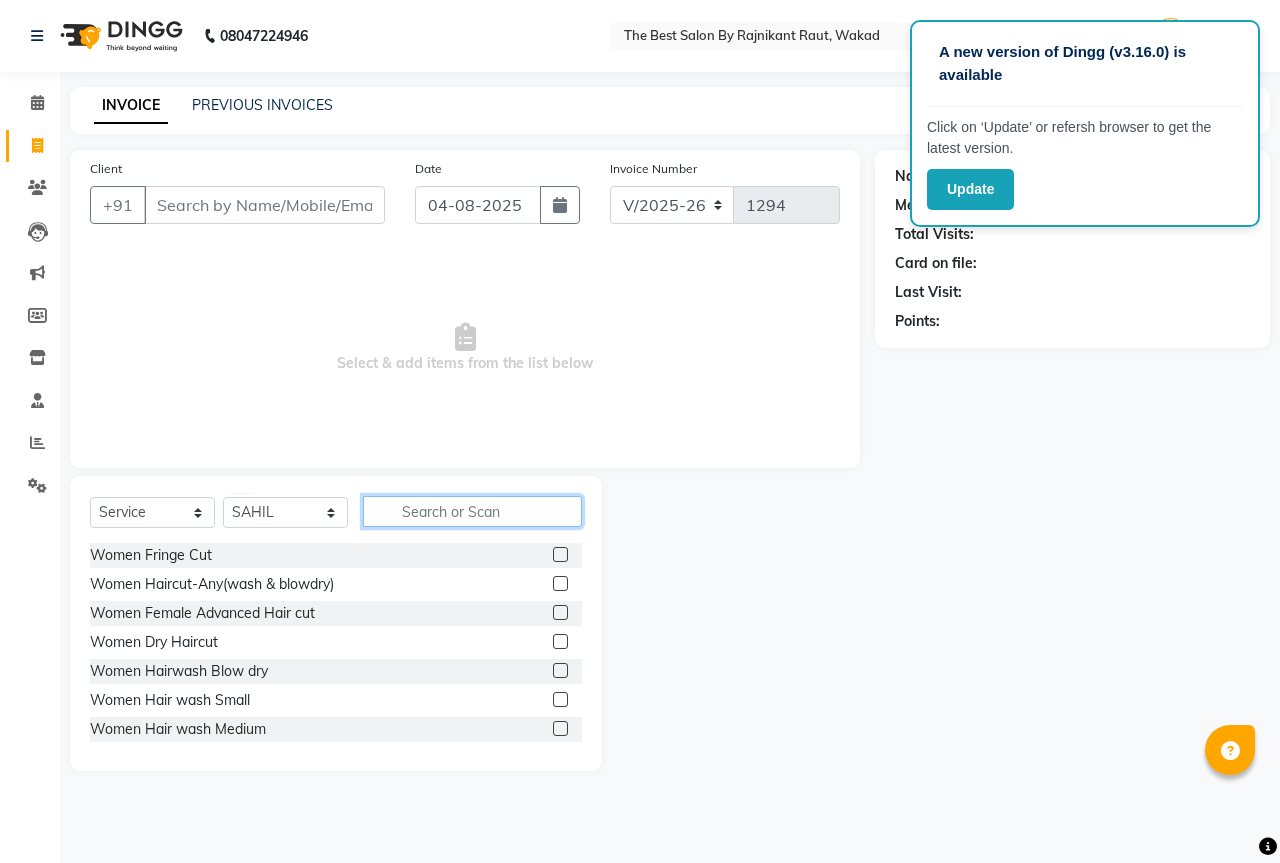click 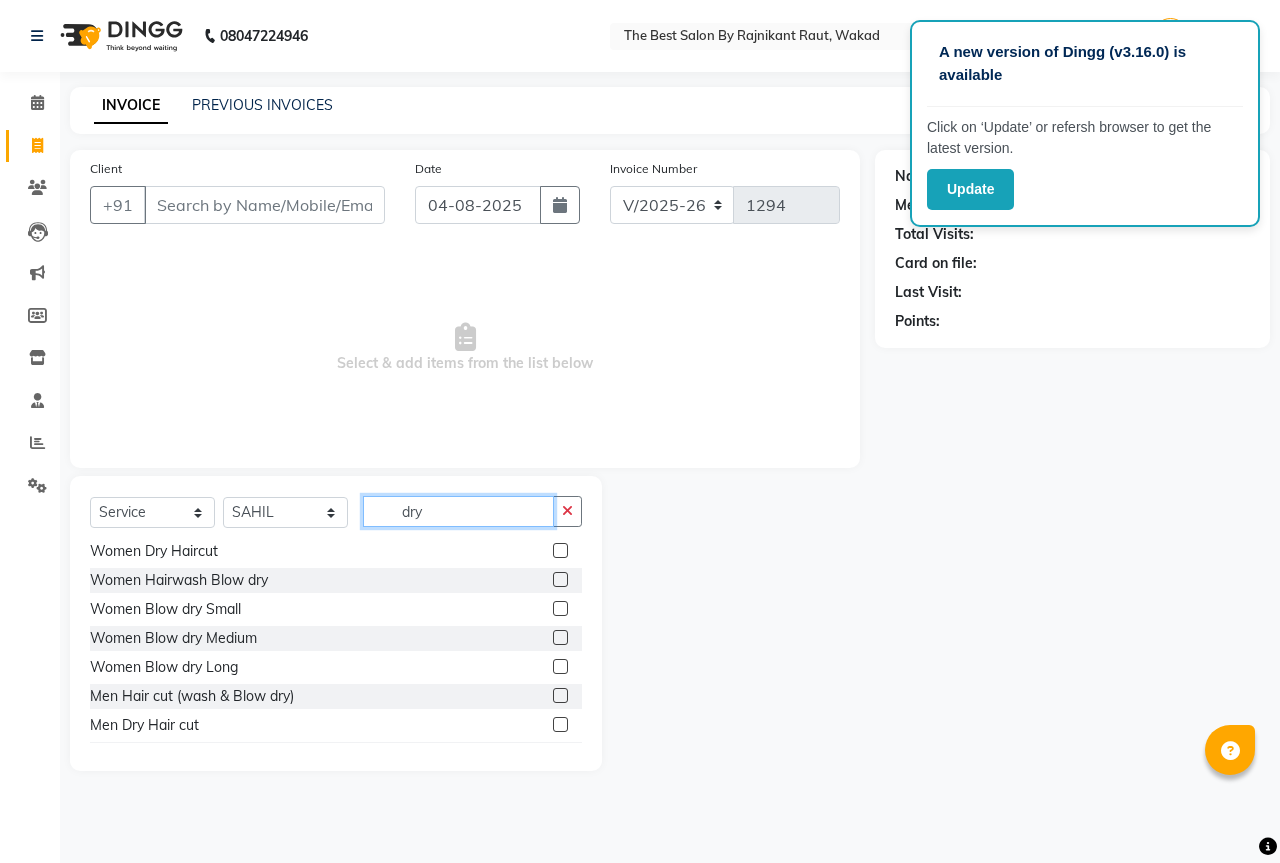 scroll, scrollTop: 61, scrollLeft: 0, axis: vertical 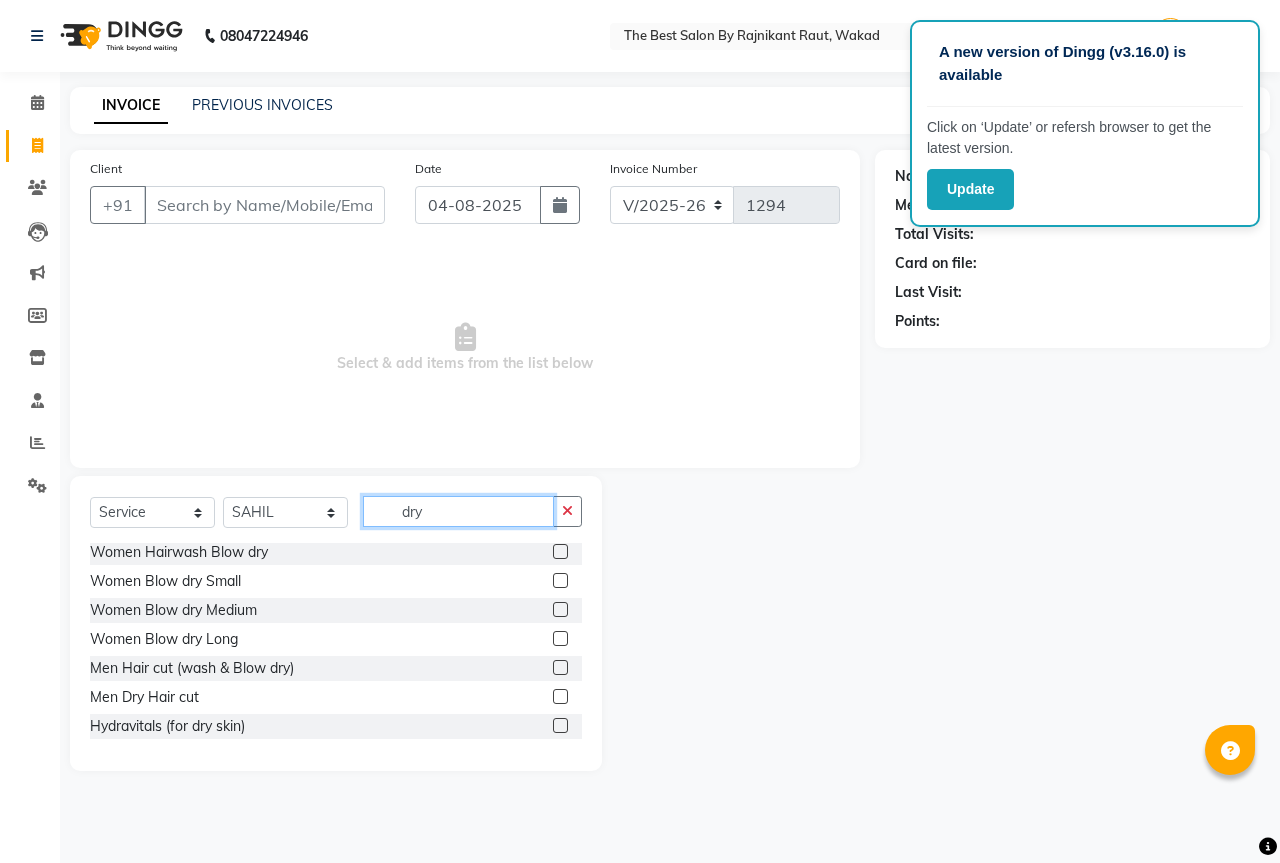 type on "dry" 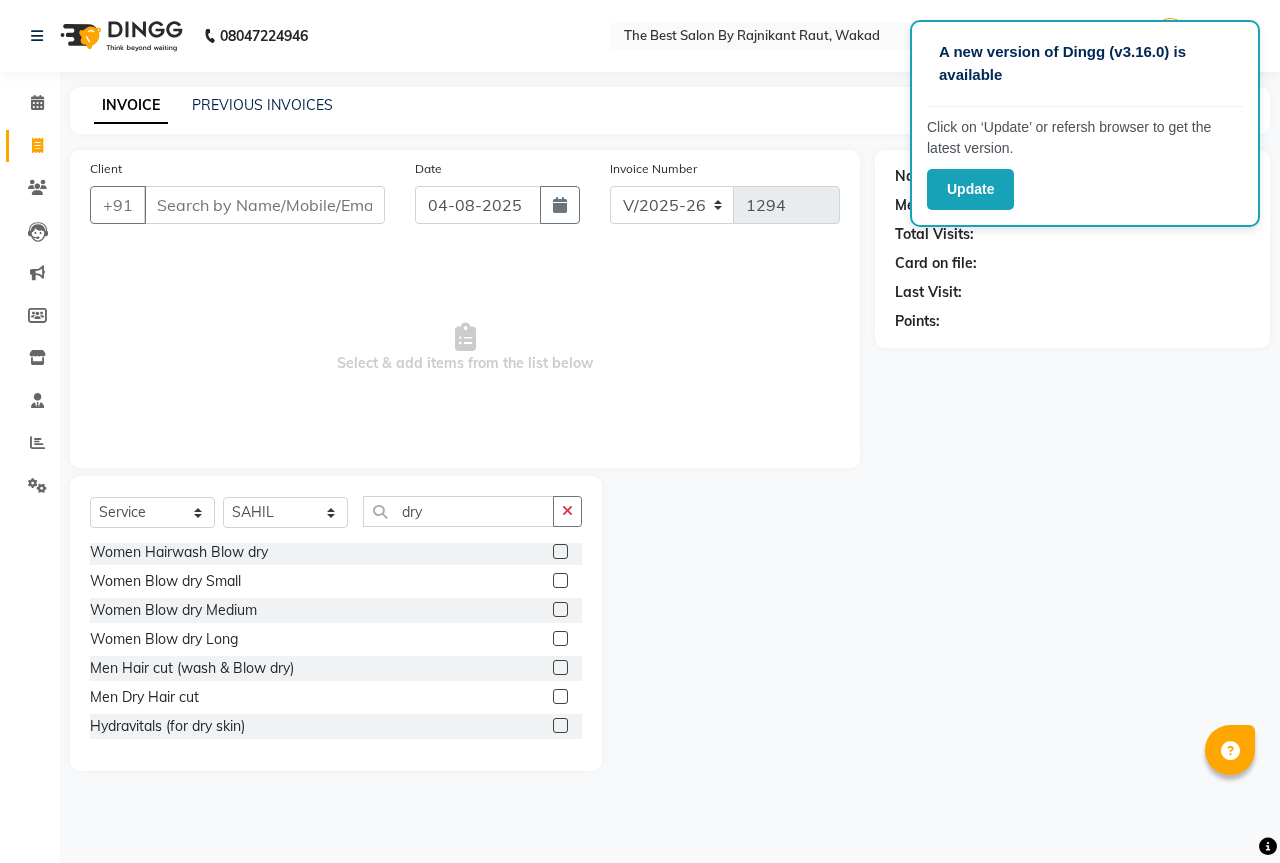 click 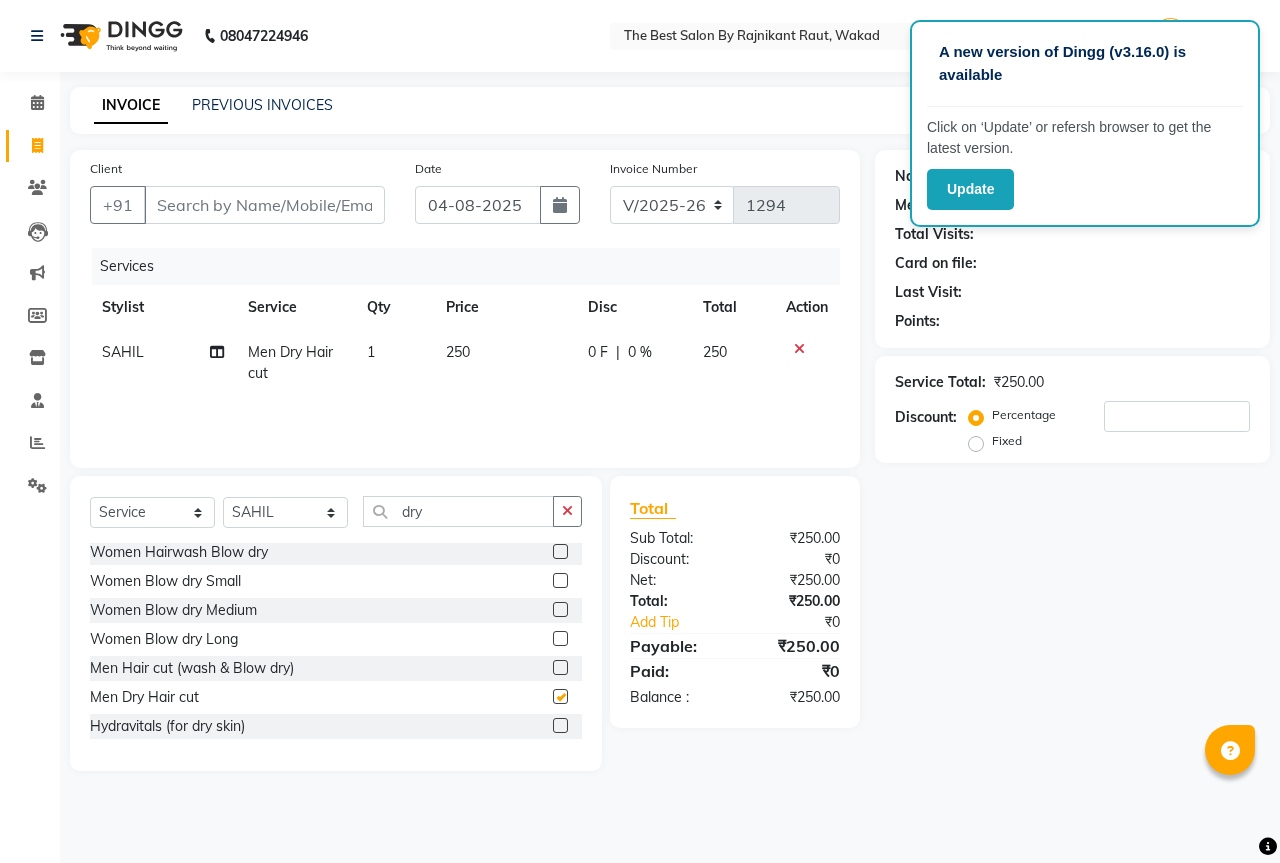 checkbox on "false" 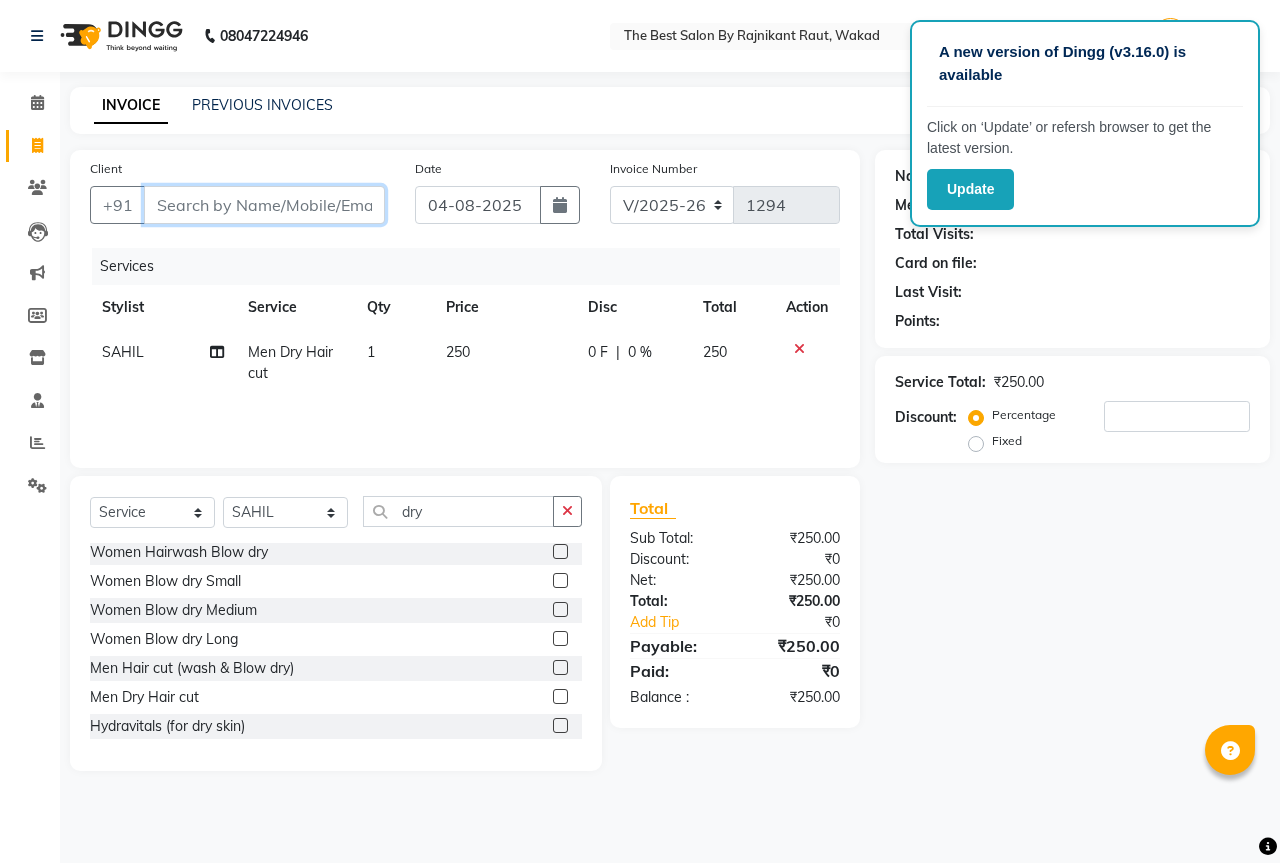 drag, startPoint x: 272, startPoint y: 200, endPoint x: 255, endPoint y: 200, distance: 17 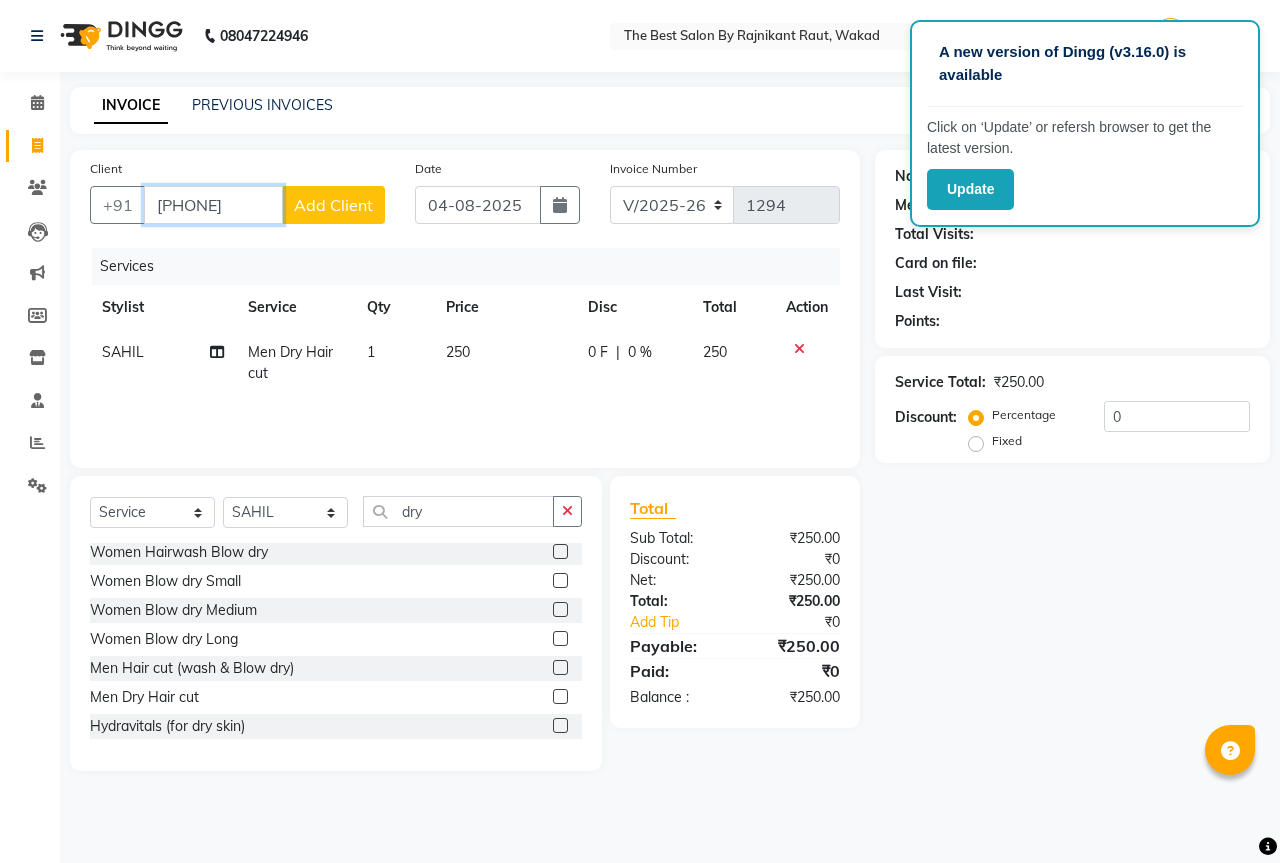 type on "[PHONE]" 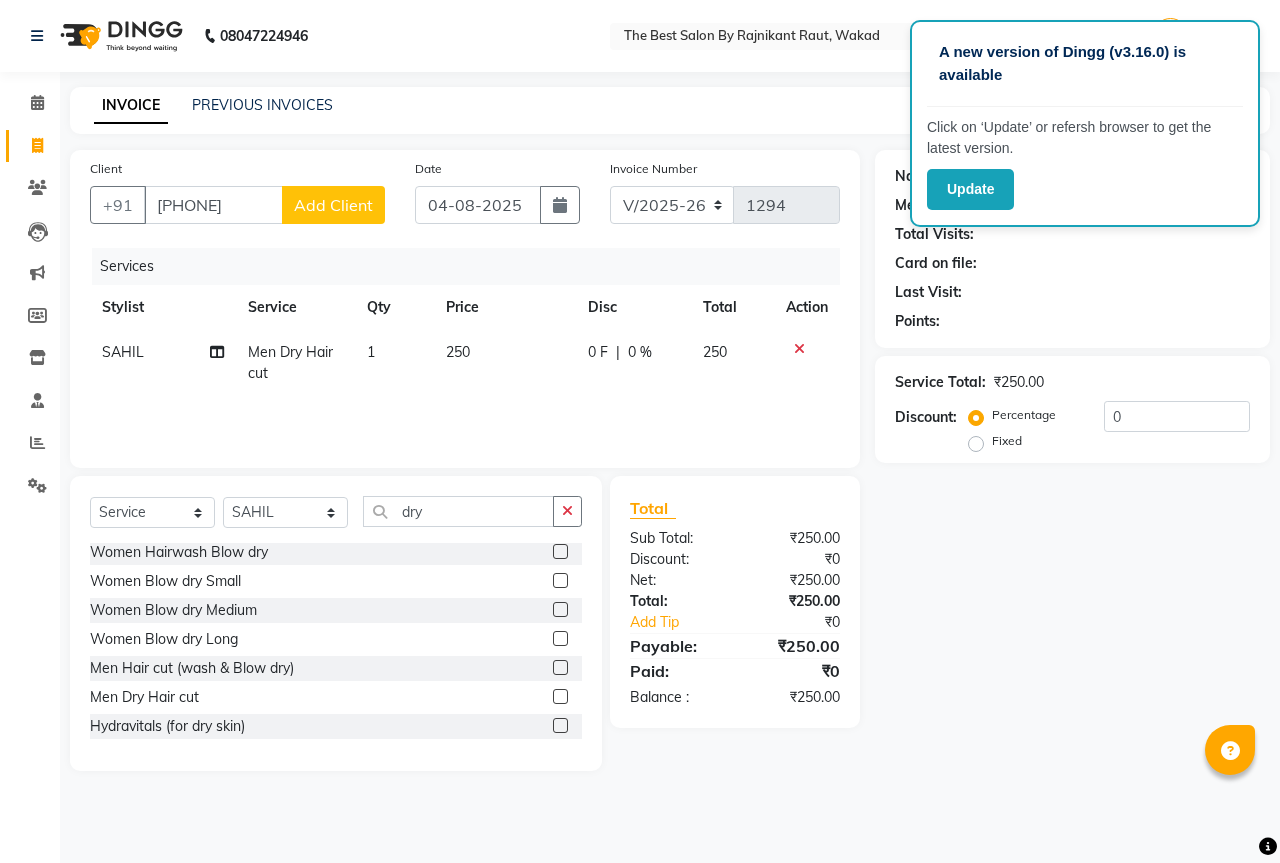 click on "Add Client" 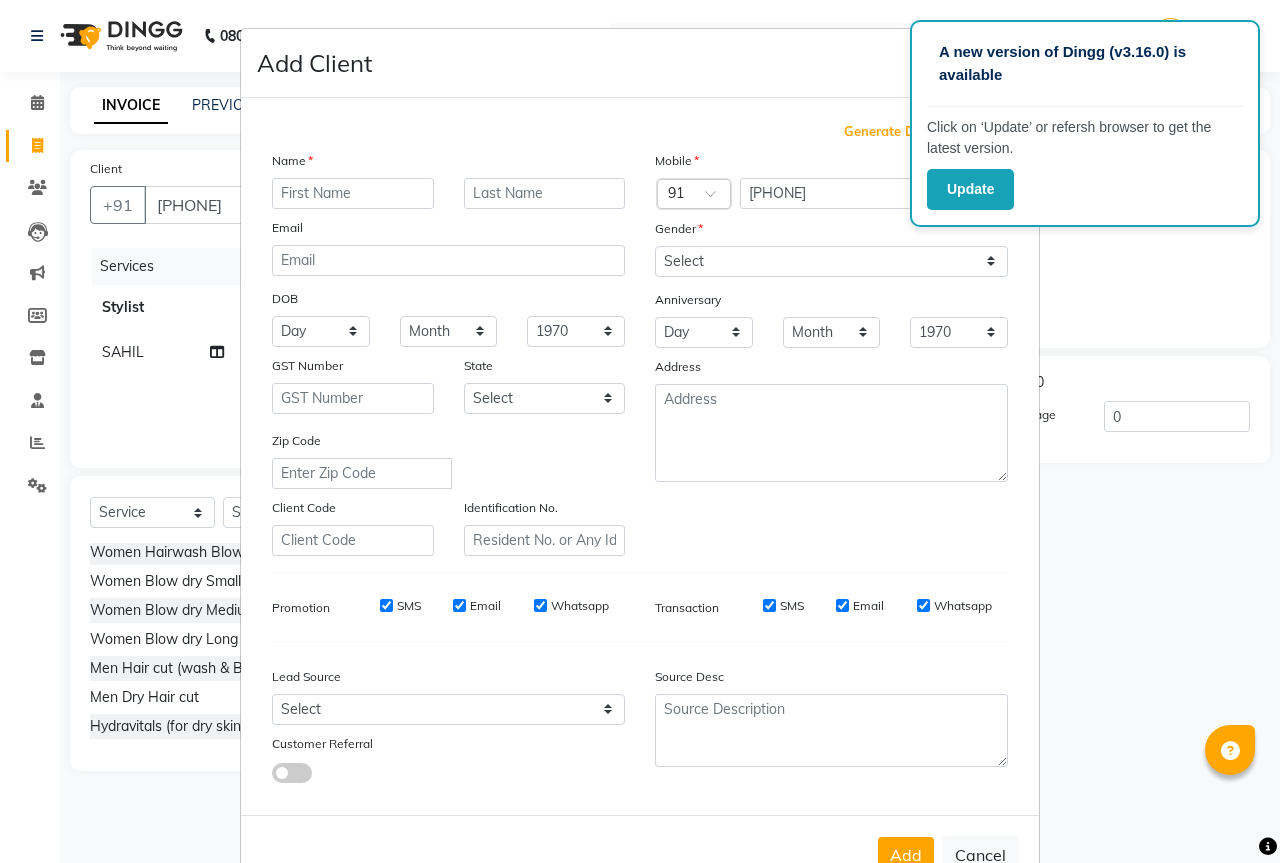 click at bounding box center (353, 193) 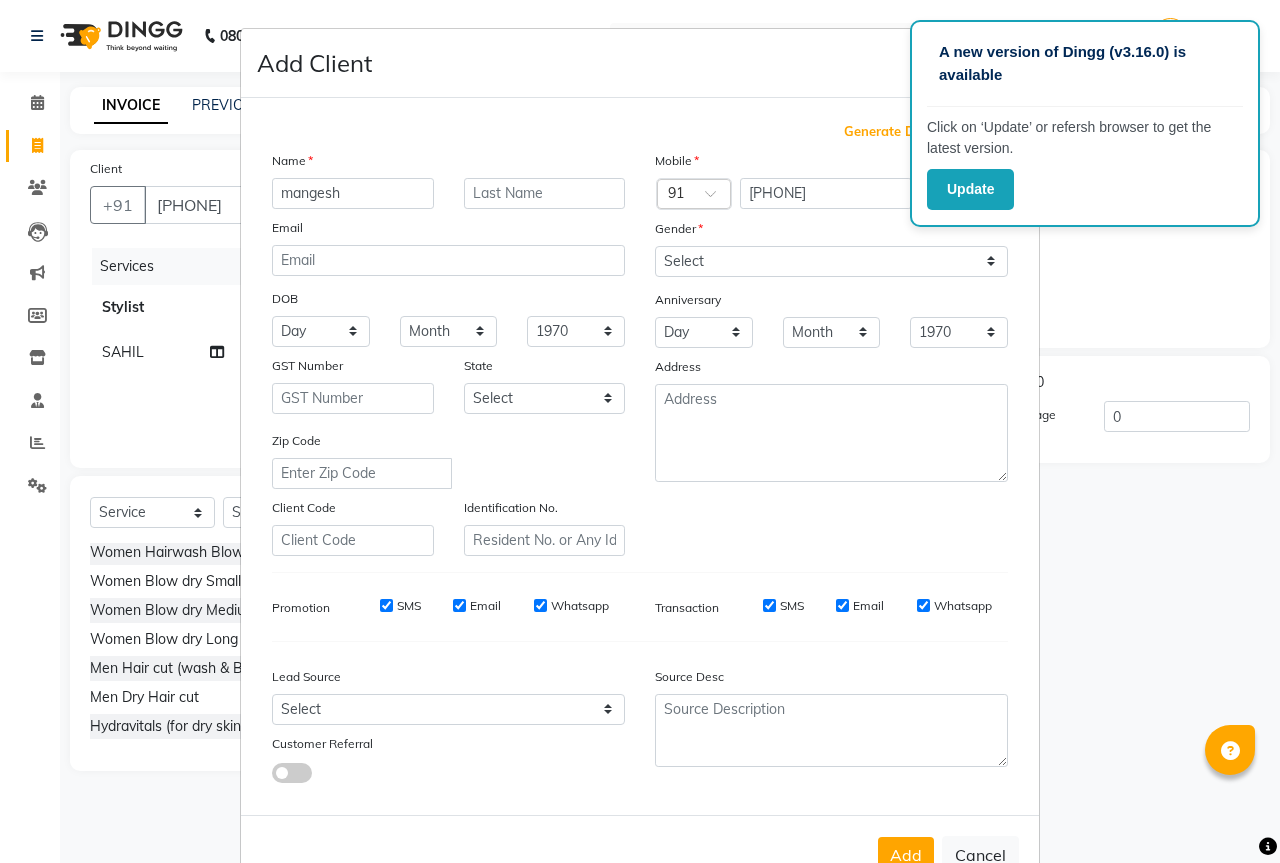 type on "mangesh" 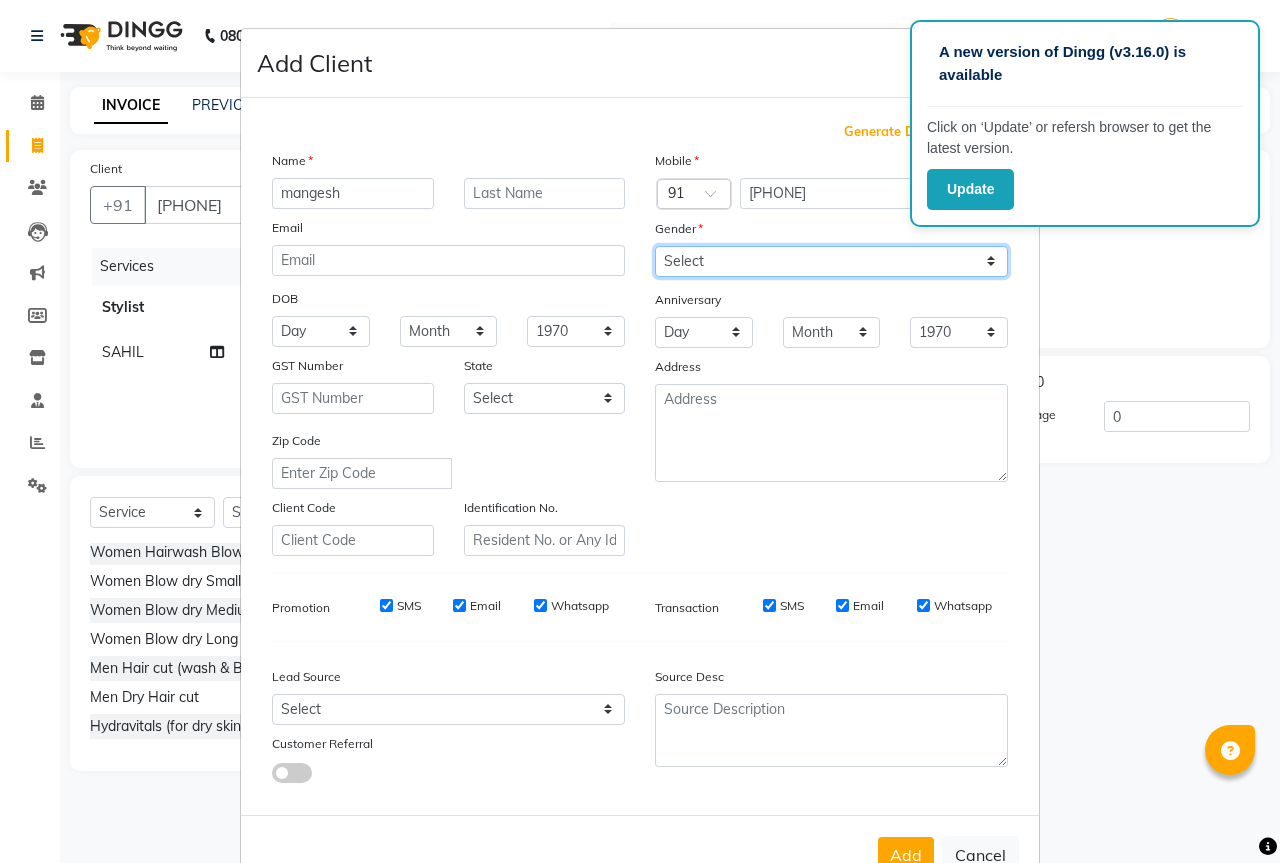 click on "Select Male Female Other Prefer Not To Say" at bounding box center [831, 261] 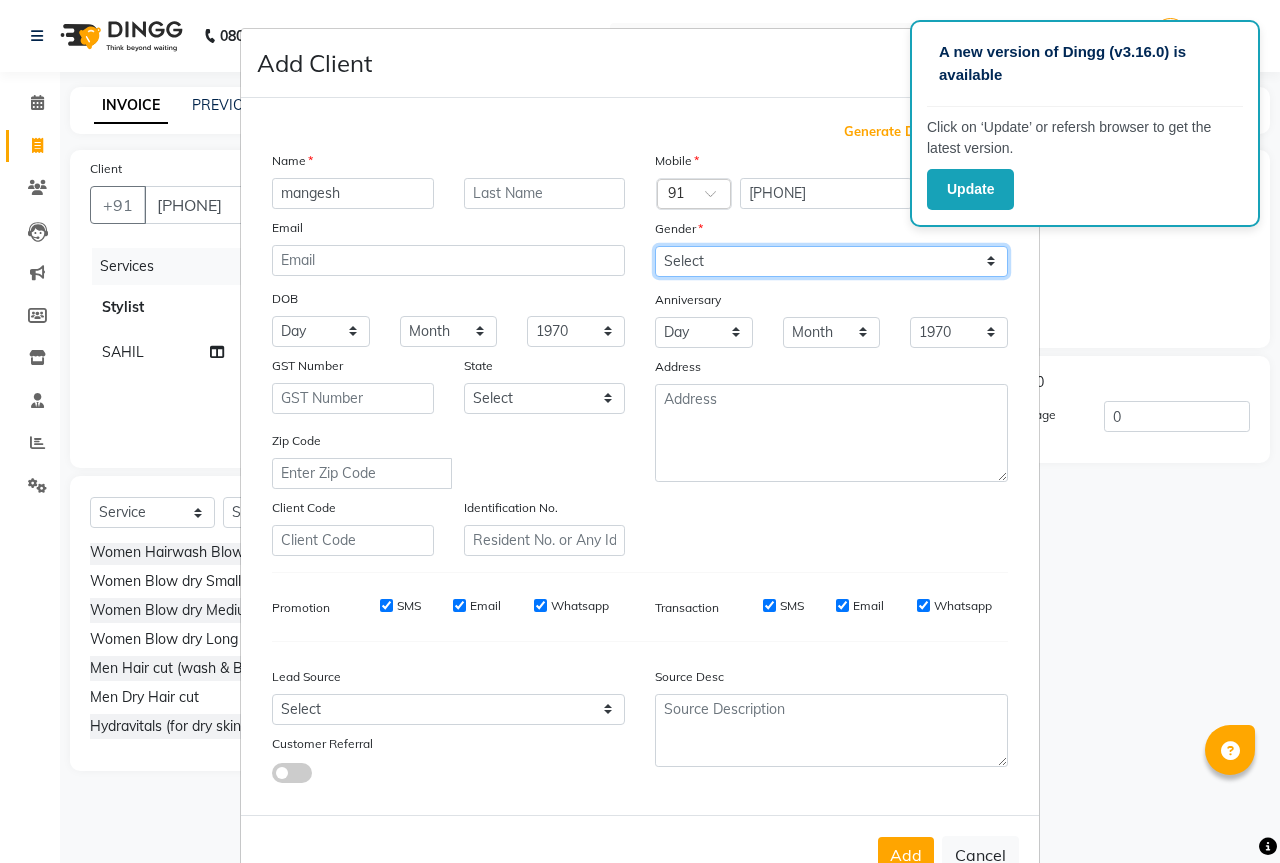 select on "male" 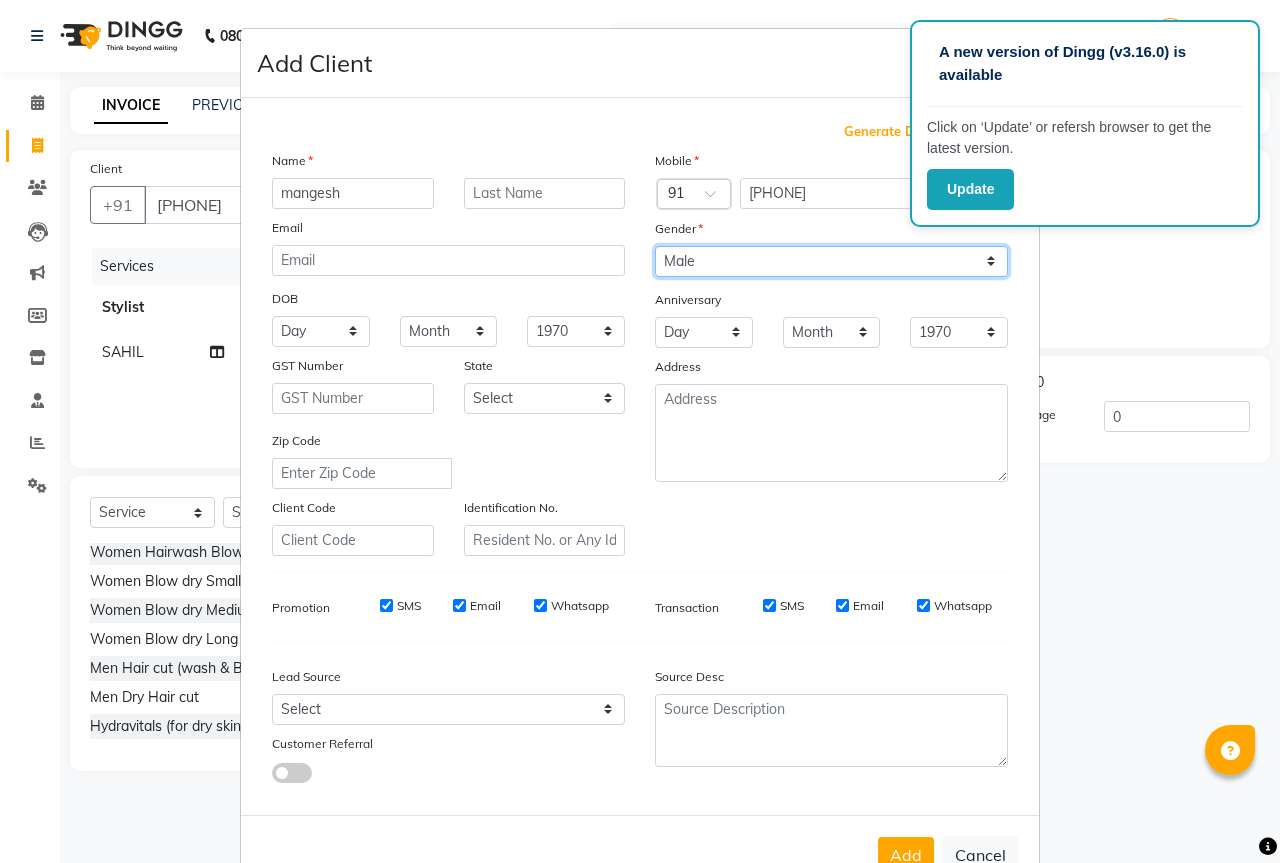 click on "Select Male Female Other Prefer Not To Say" at bounding box center (831, 261) 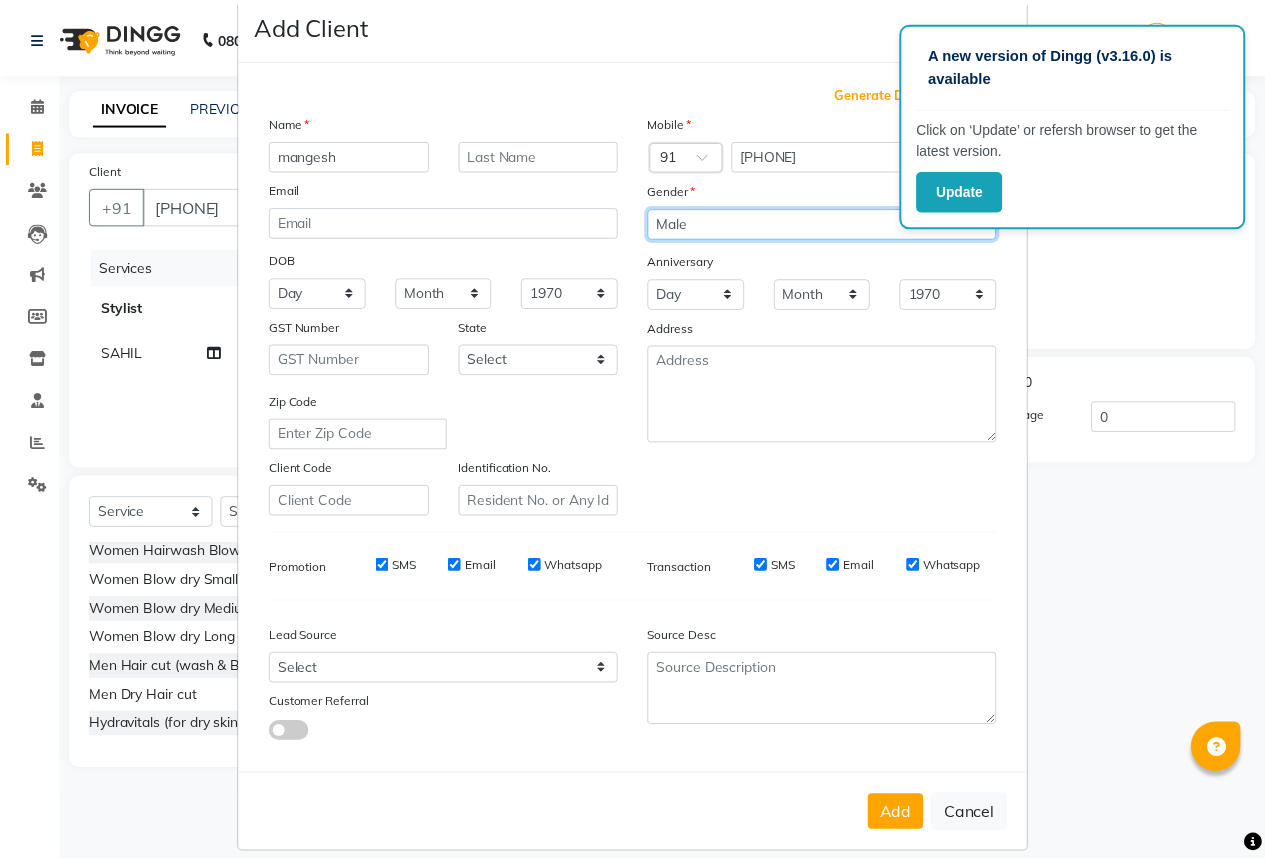 scroll, scrollTop: 60, scrollLeft: 0, axis: vertical 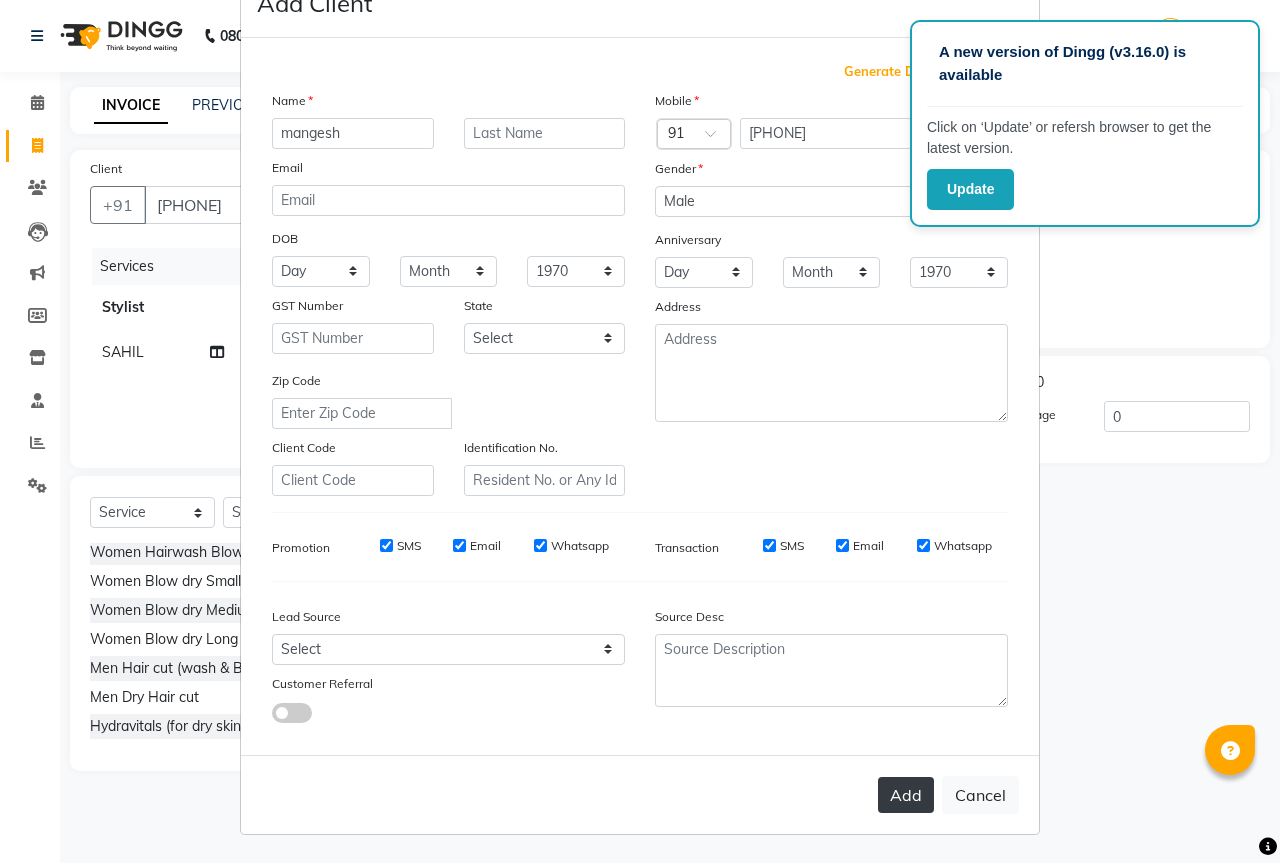 click on "Add" at bounding box center [906, 795] 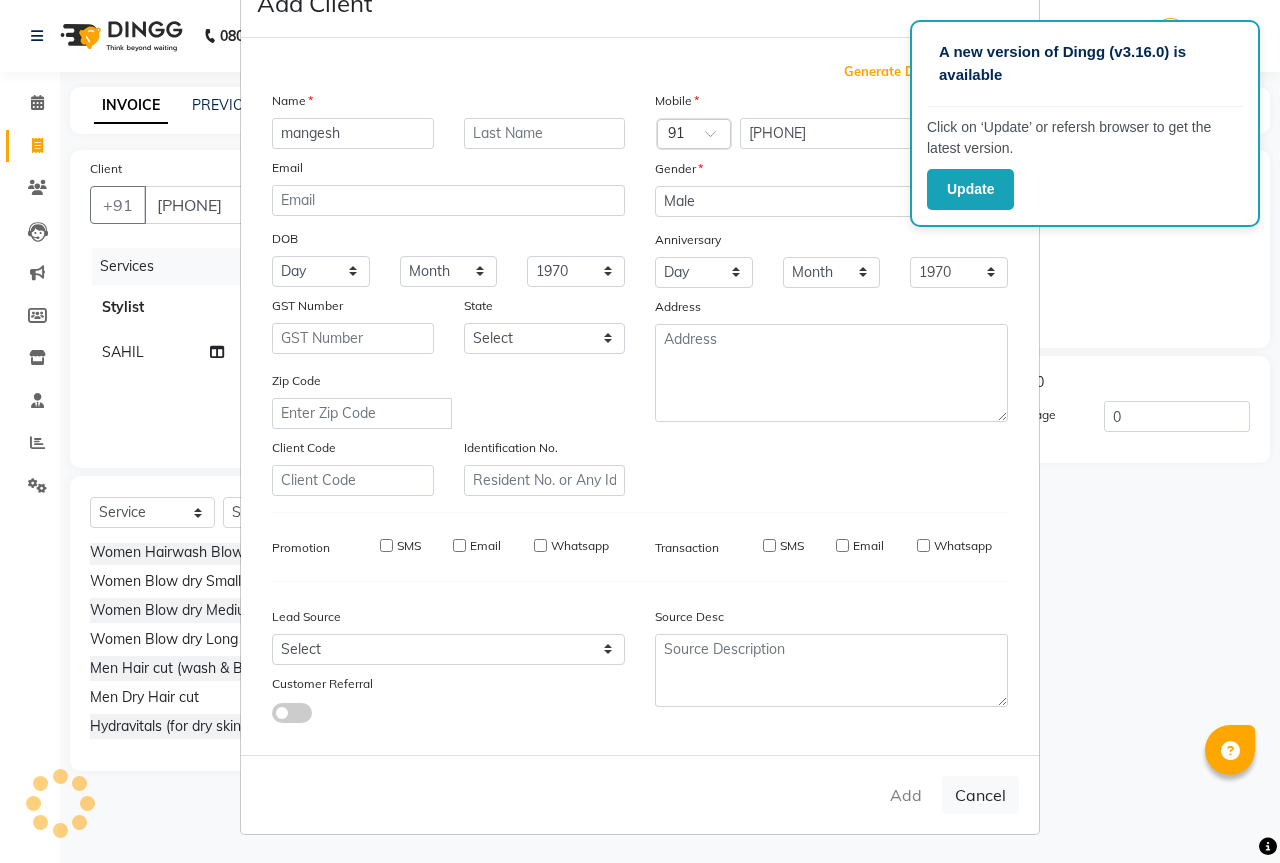 type 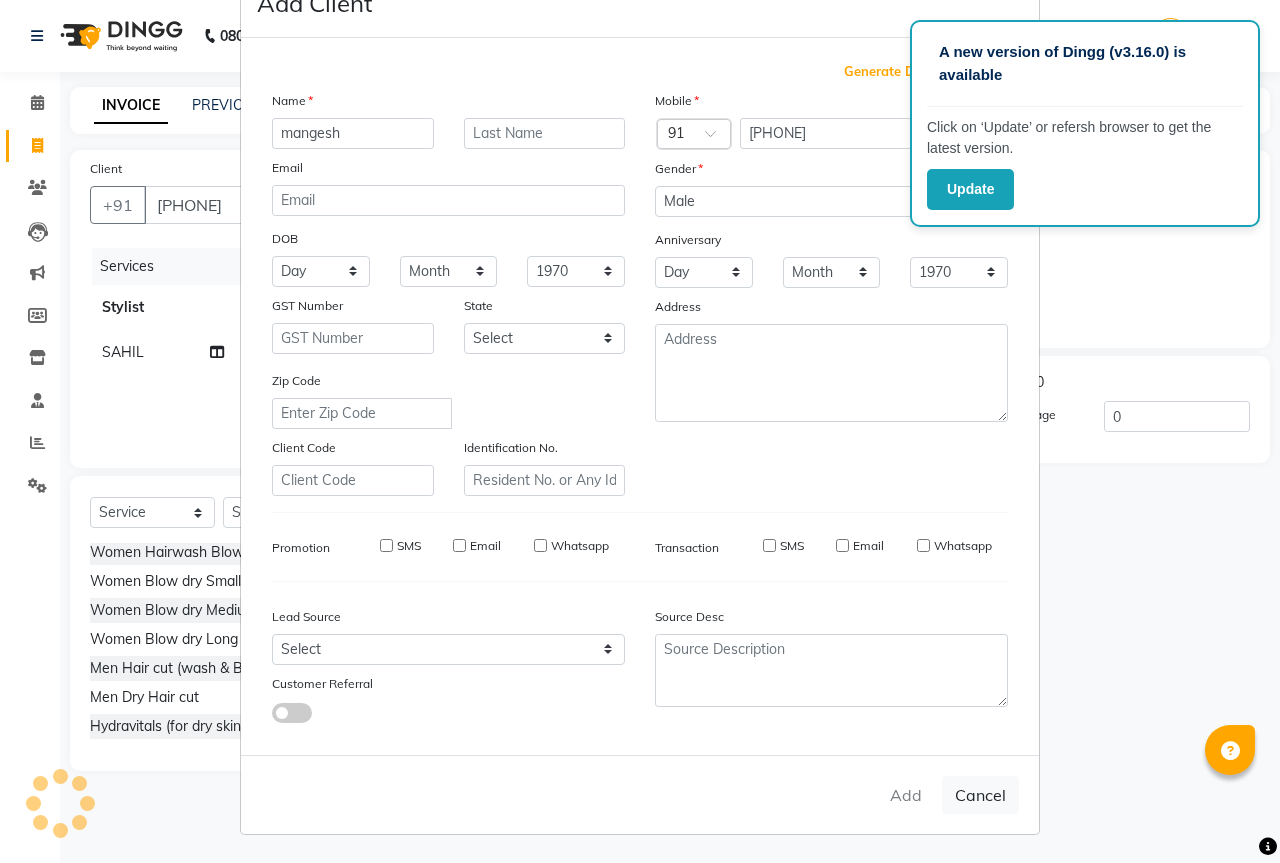 select 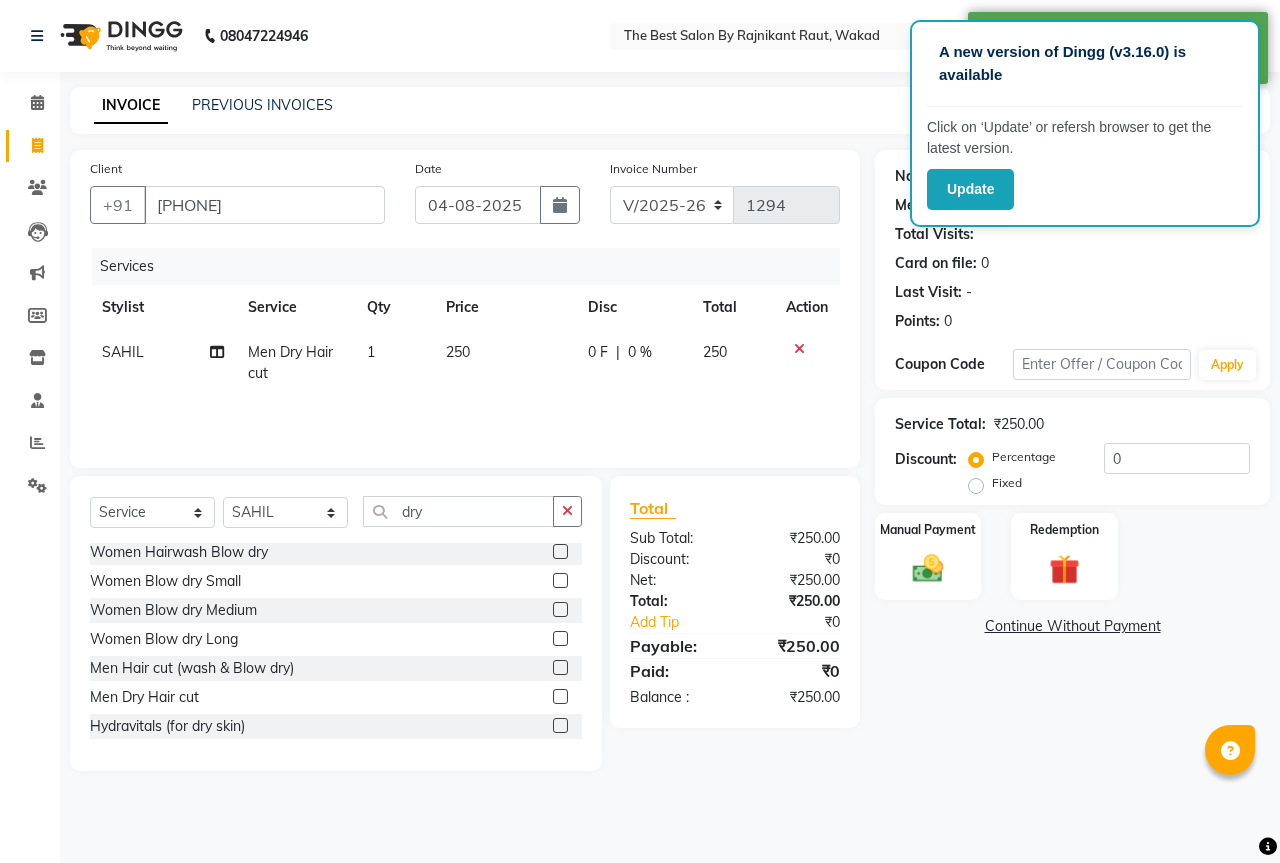 click on "Fixed" 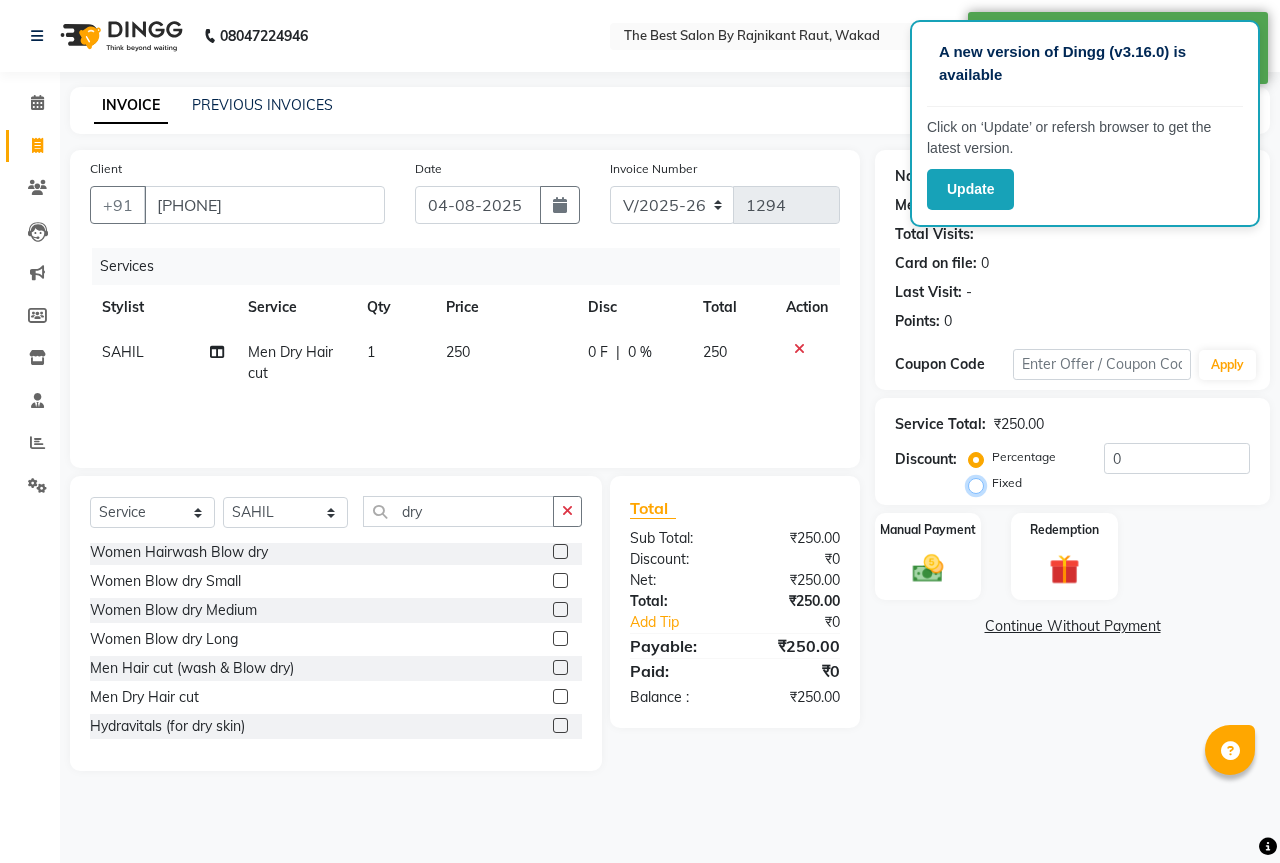 click on "Fixed" at bounding box center (980, 483) 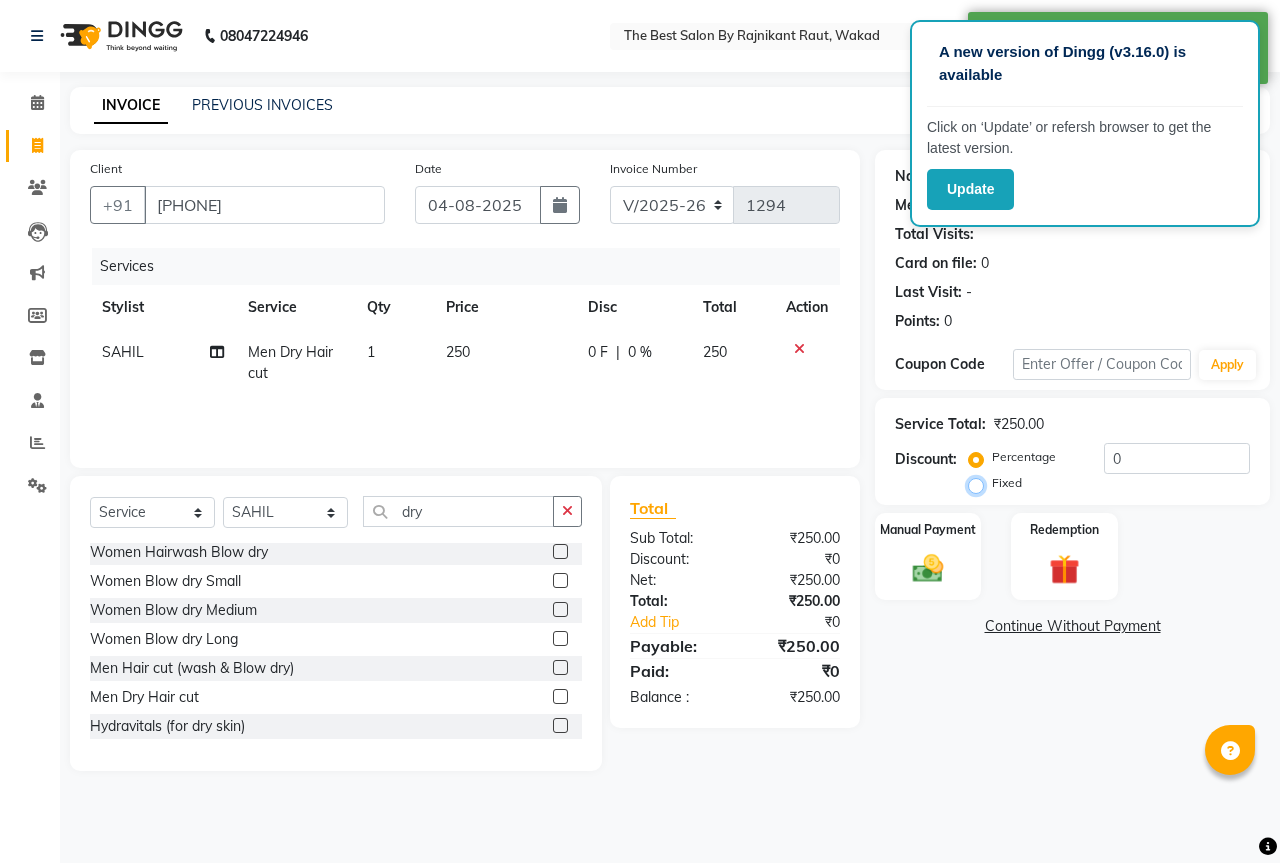 radio on "true" 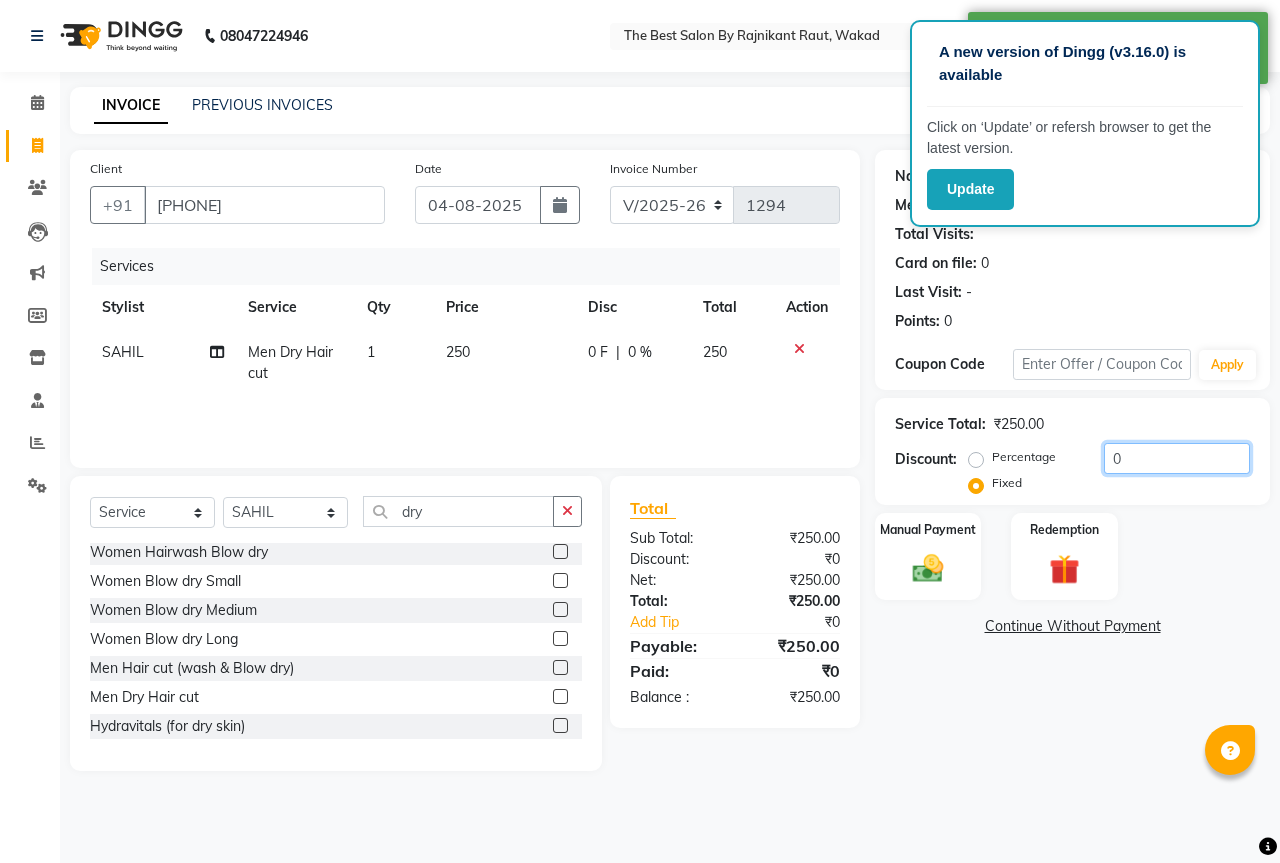 click on "0" 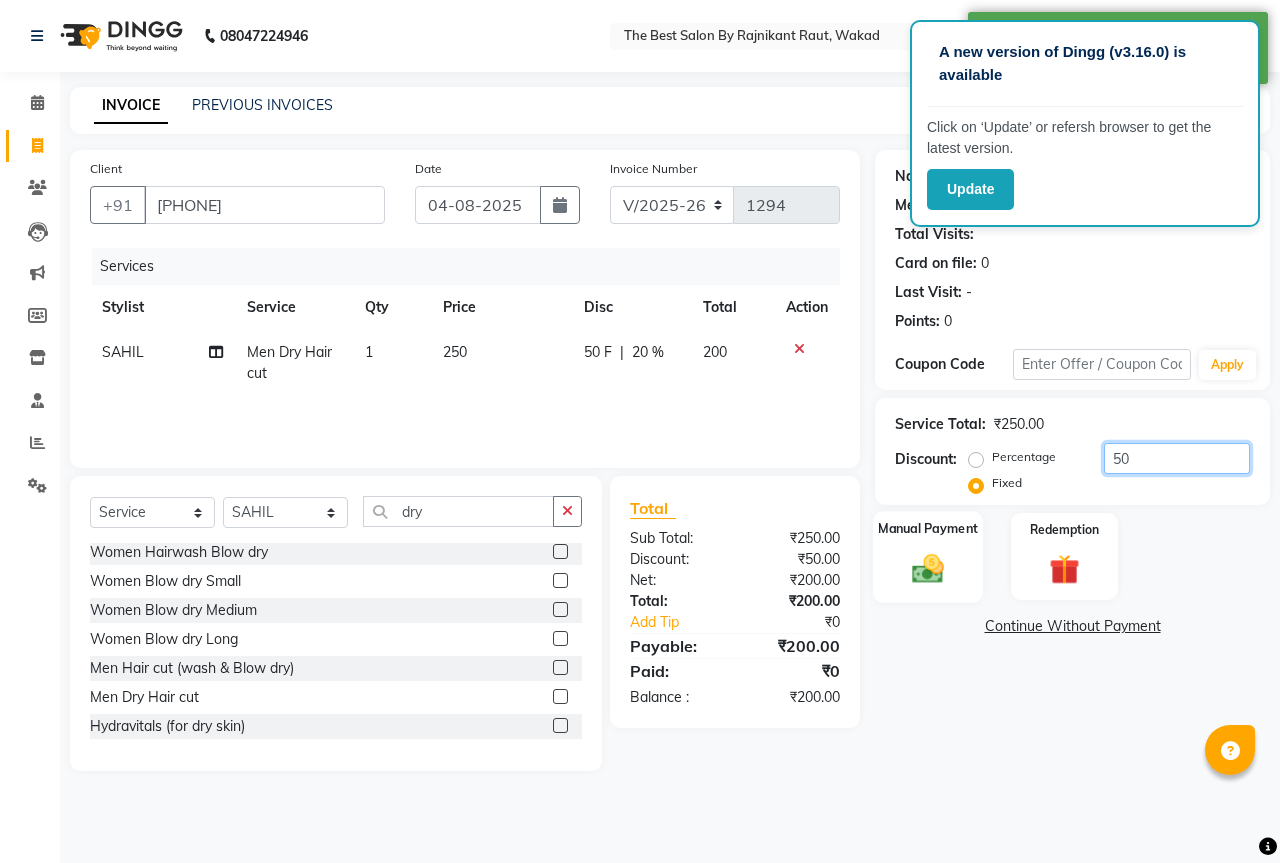 type on "50" 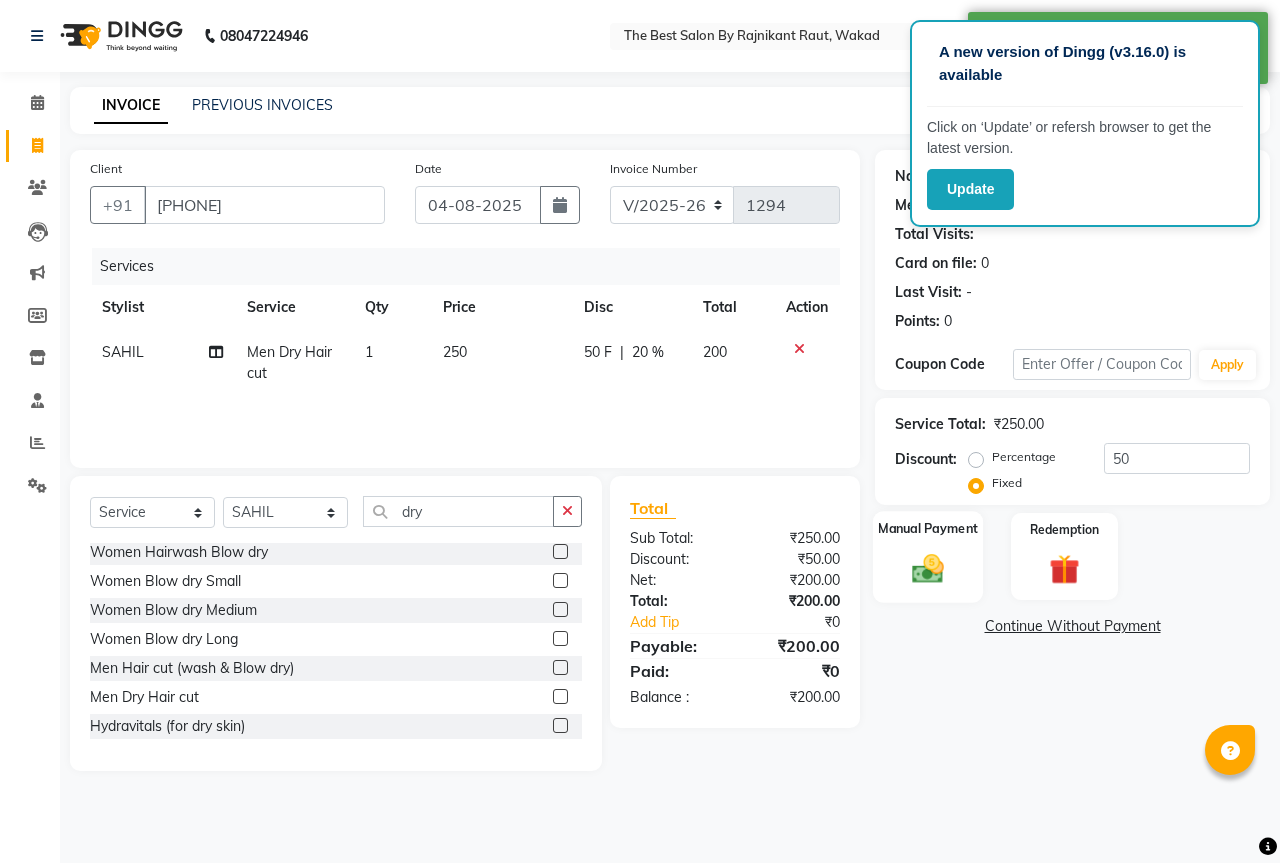 click on "Manual Payment" 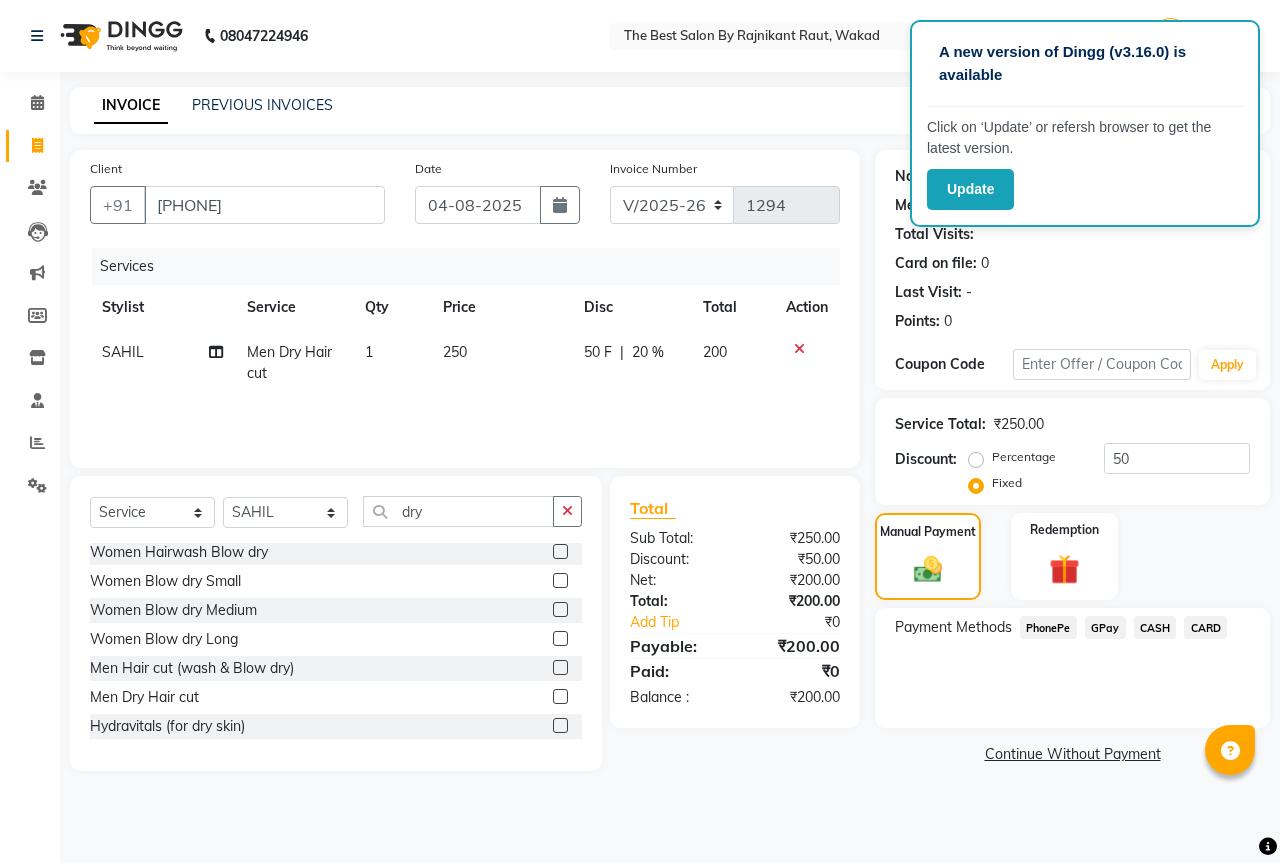 click on "GPay" 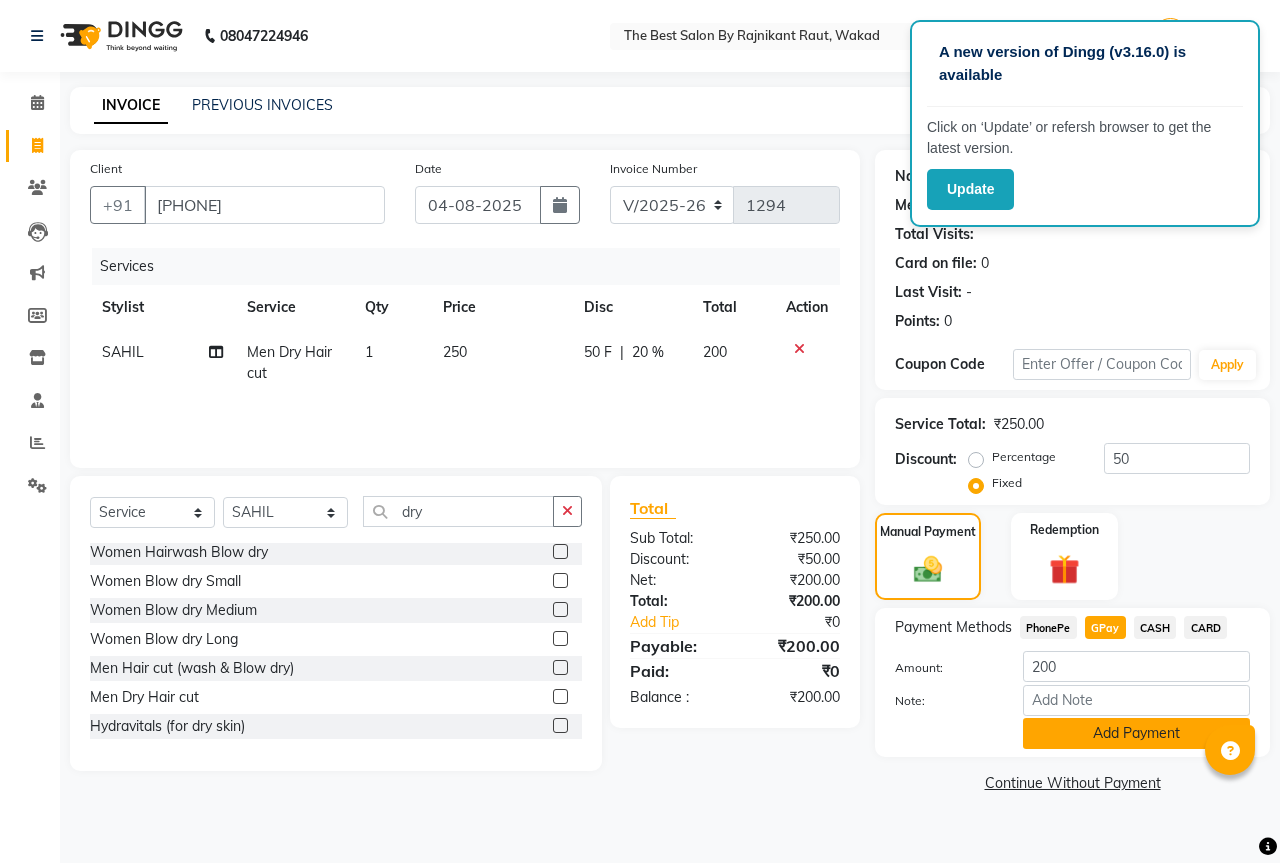 click on "Add Payment" 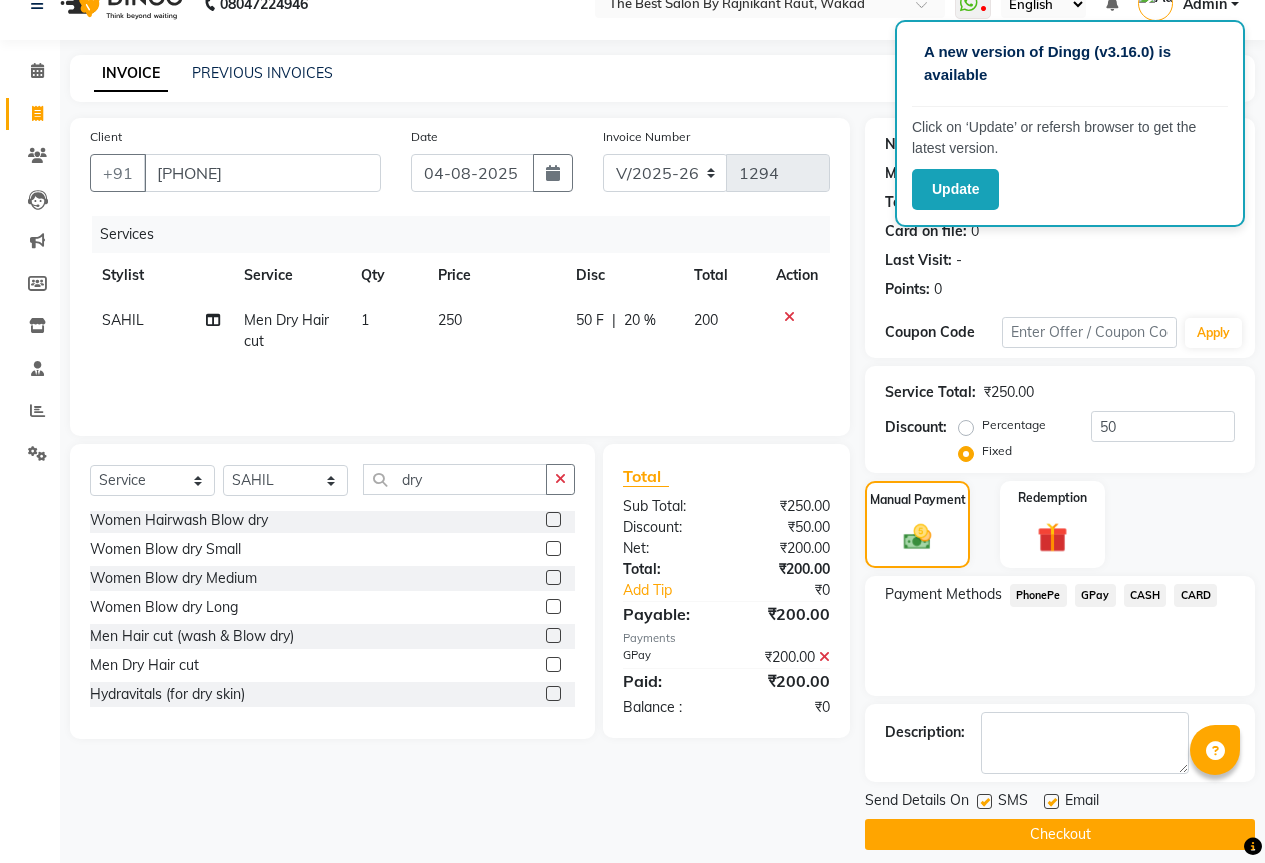 scroll, scrollTop: 49, scrollLeft: 0, axis: vertical 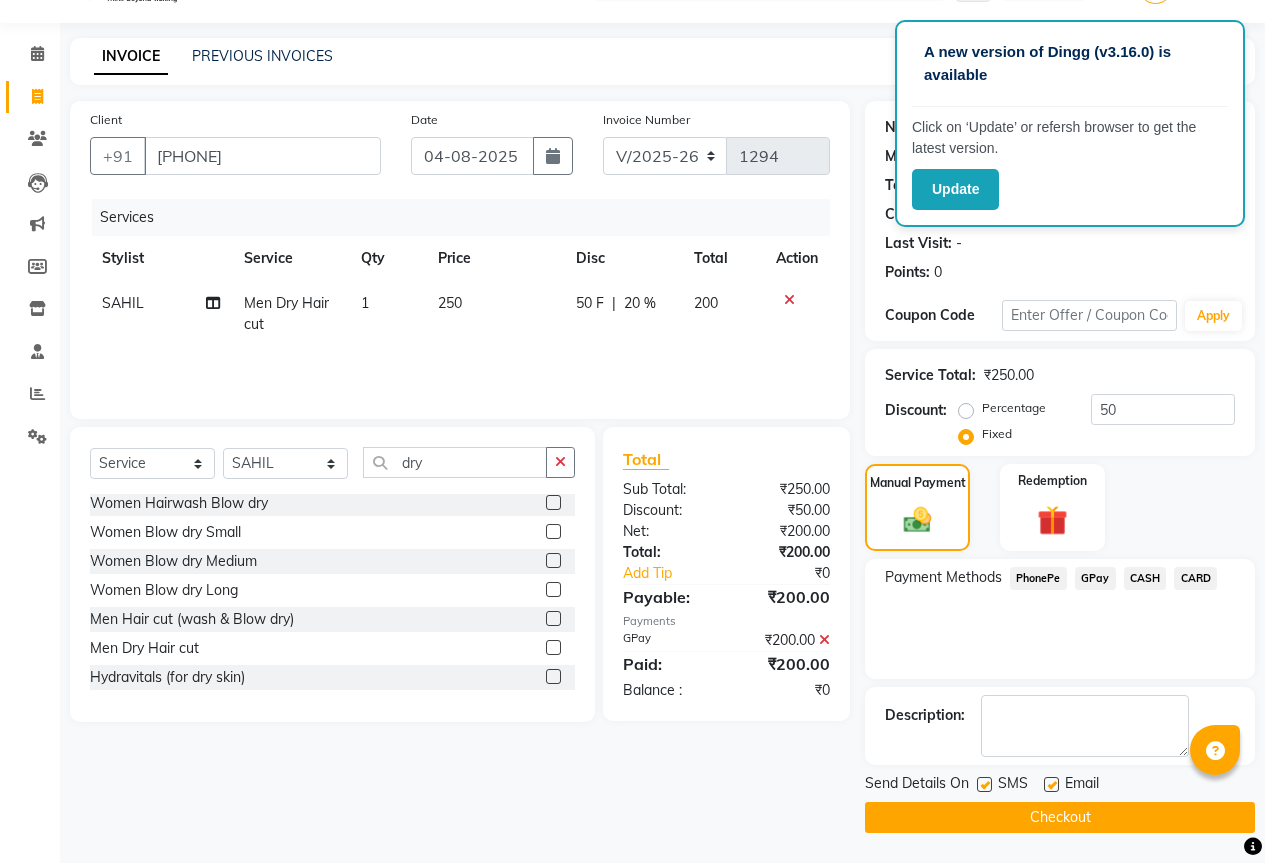 click on "Checkout" 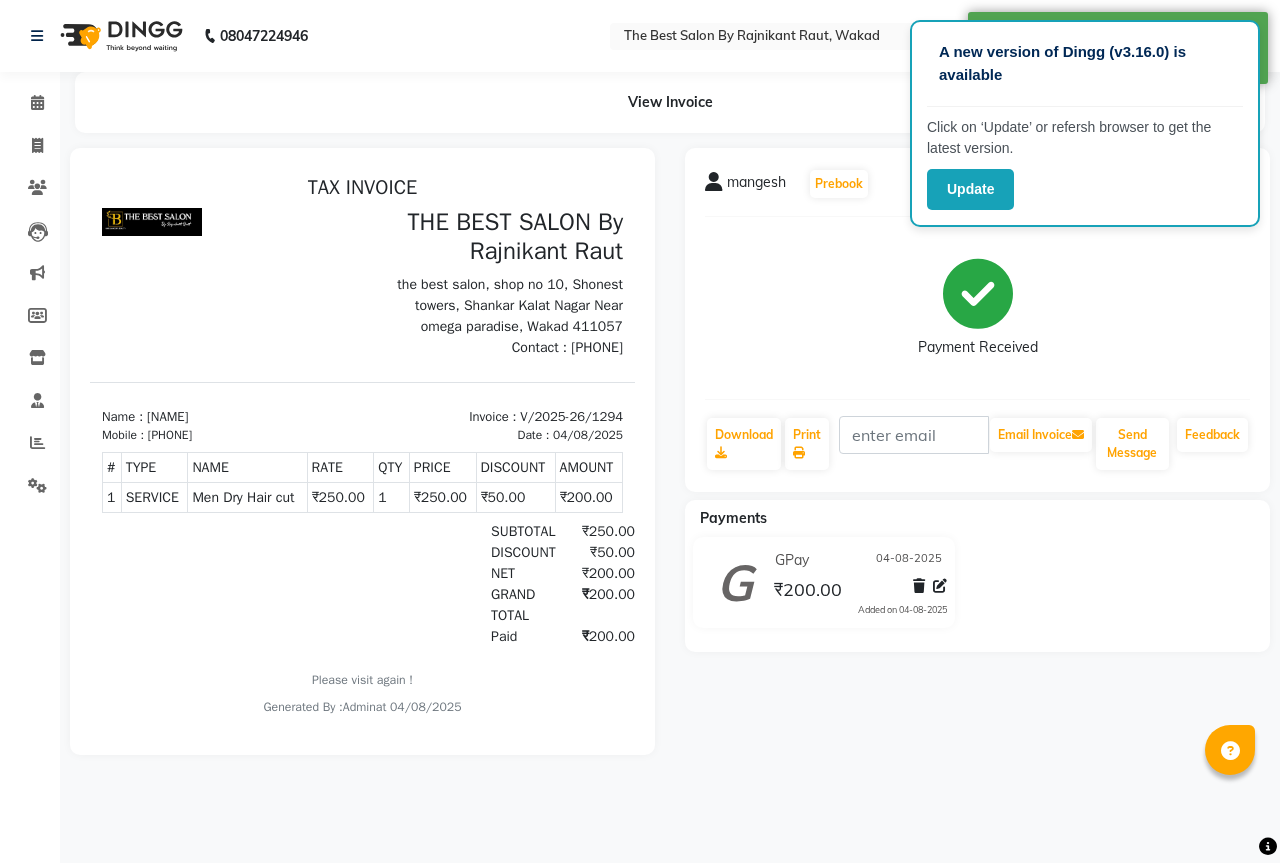 scroll, scrollTop: 0, scrollLeft: 0, axis: both 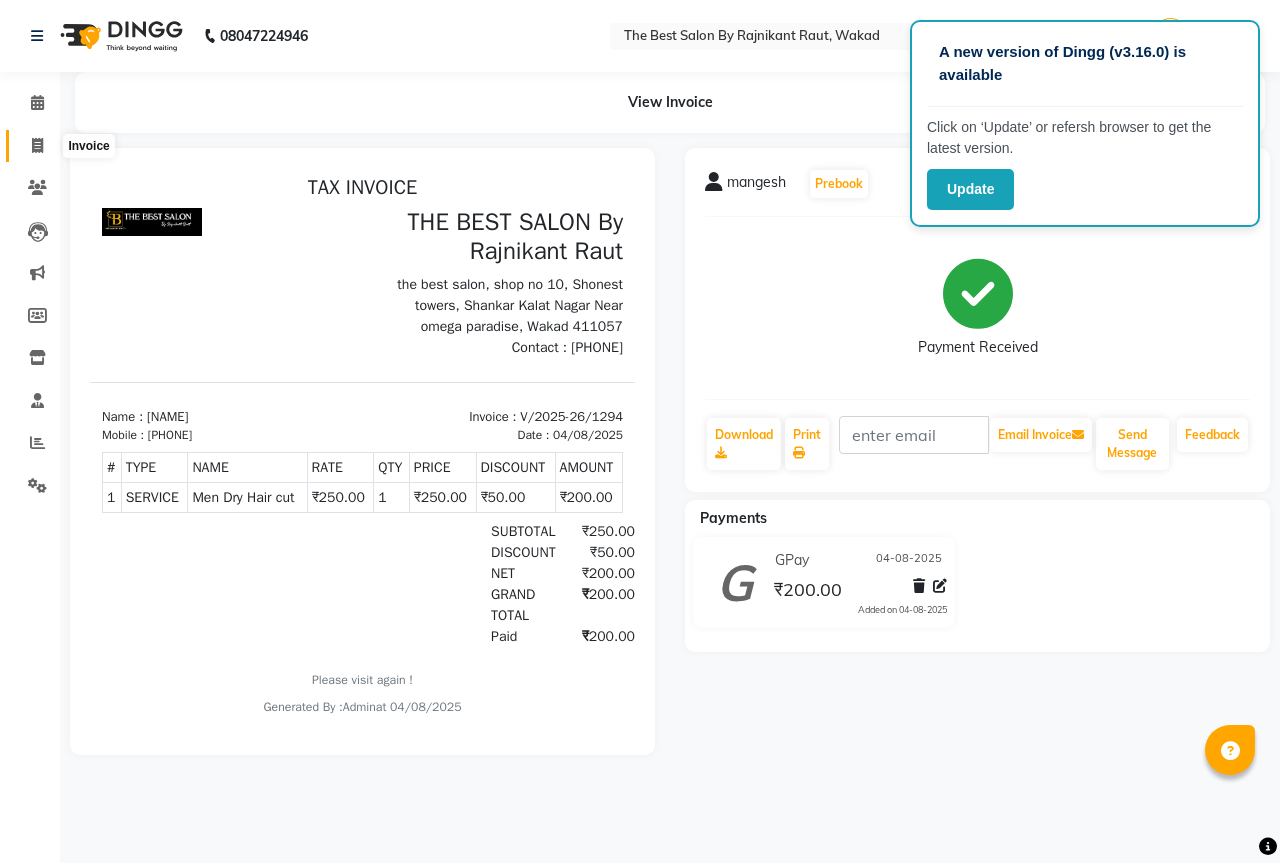 click 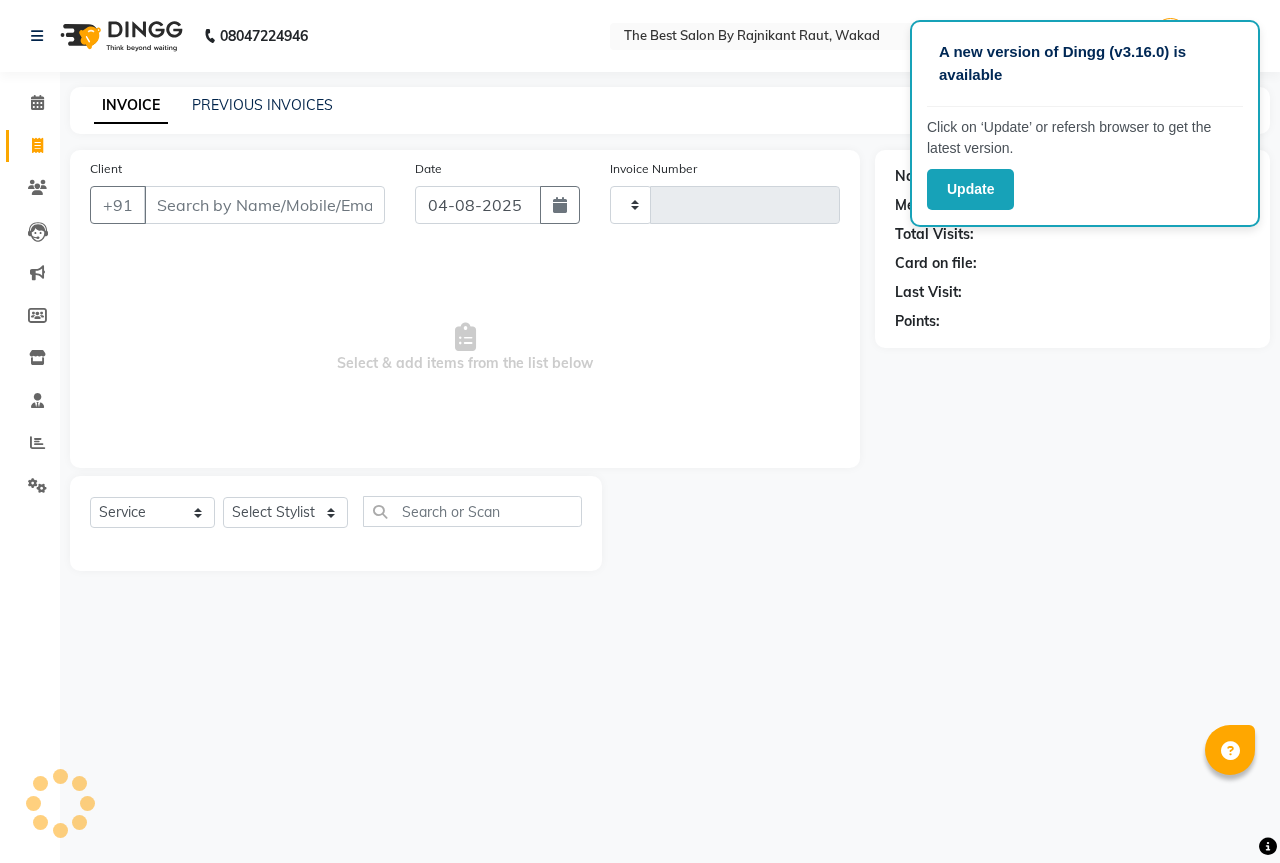 type on "1295" 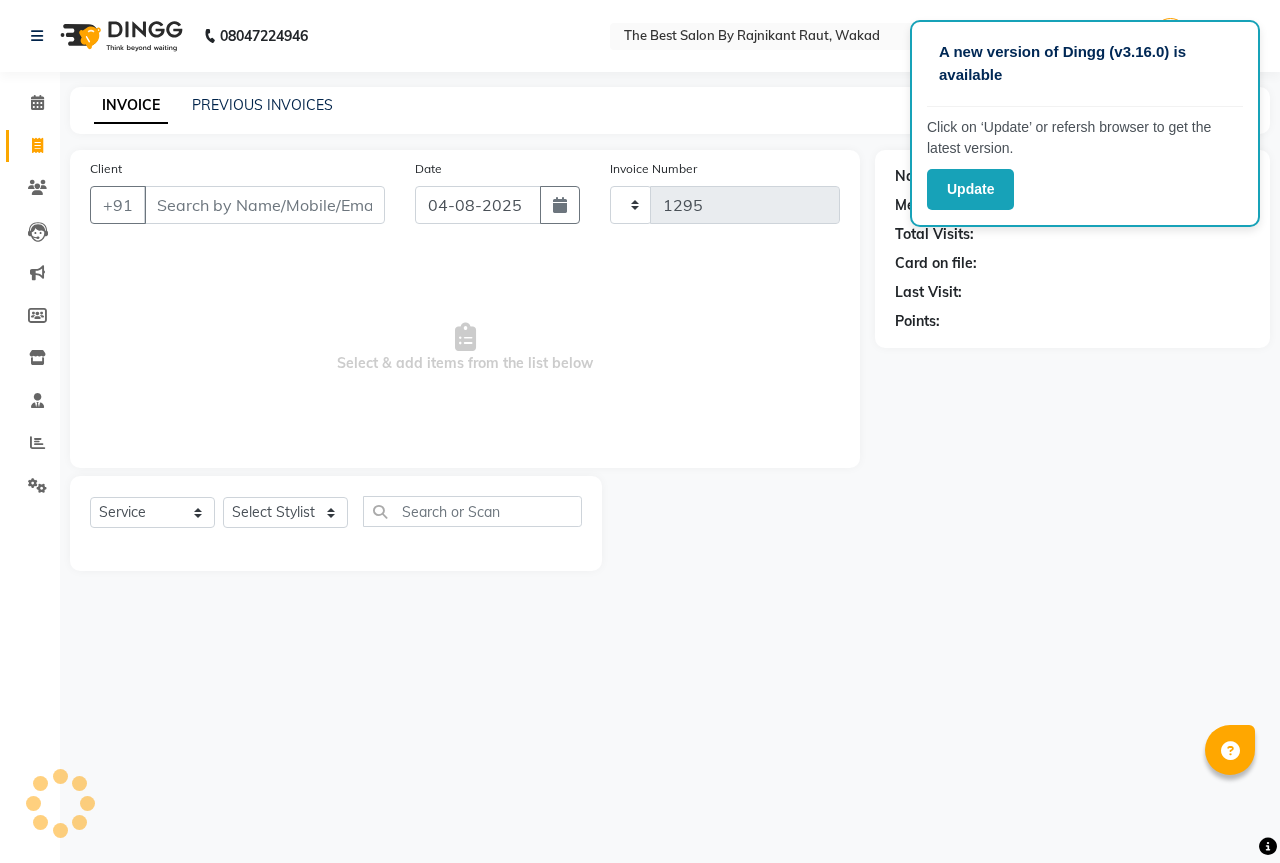 select on "7209" 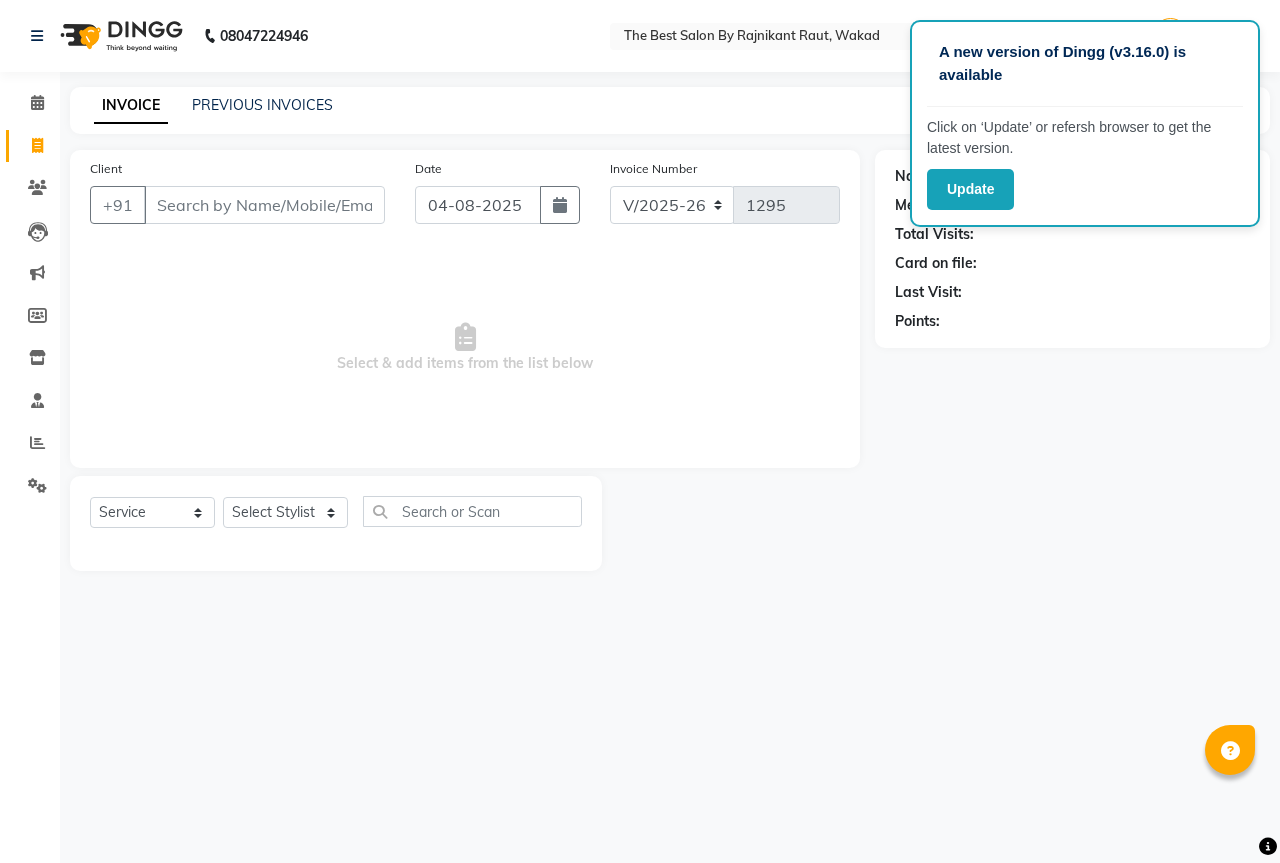 click on "Client" at bounding box center (264, 205) 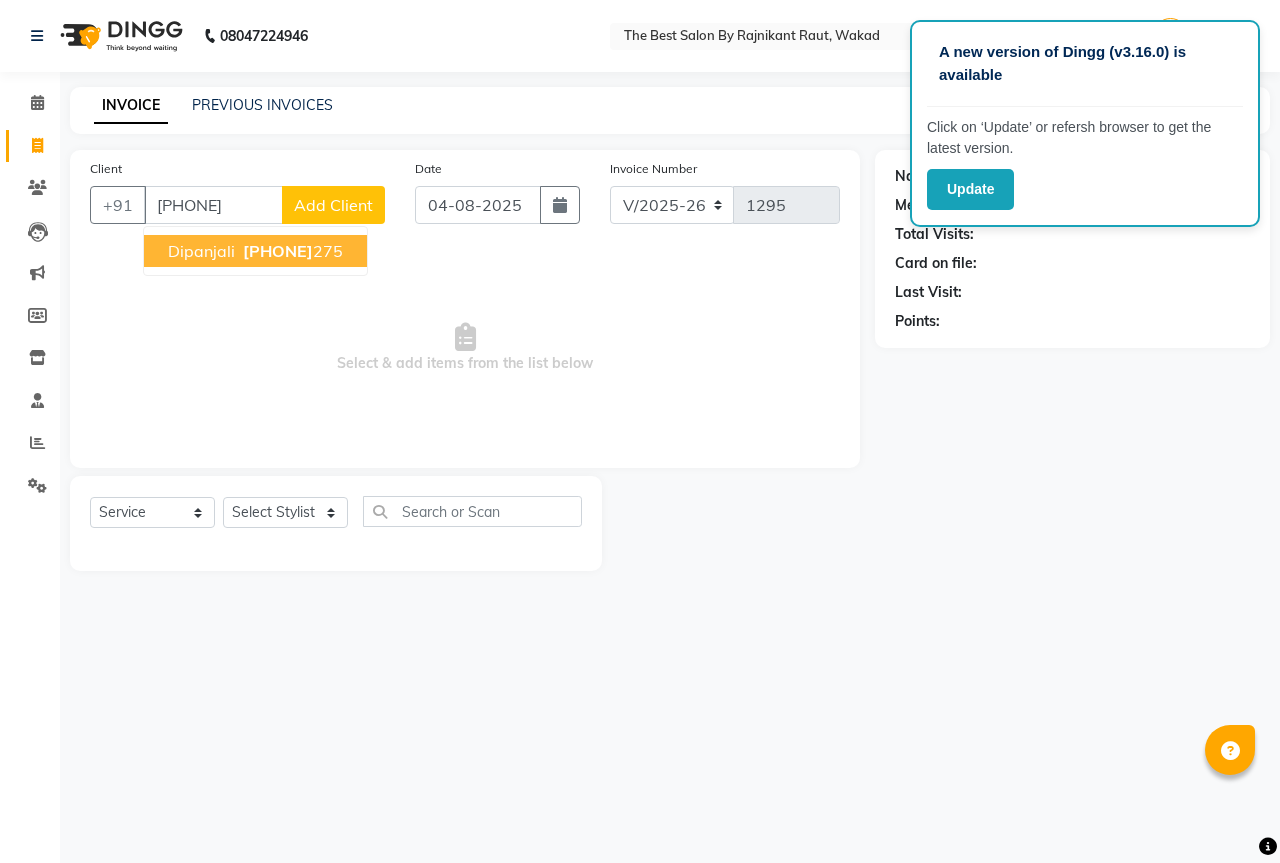 click on "[PHONE]" at bounding box center [278, 251] 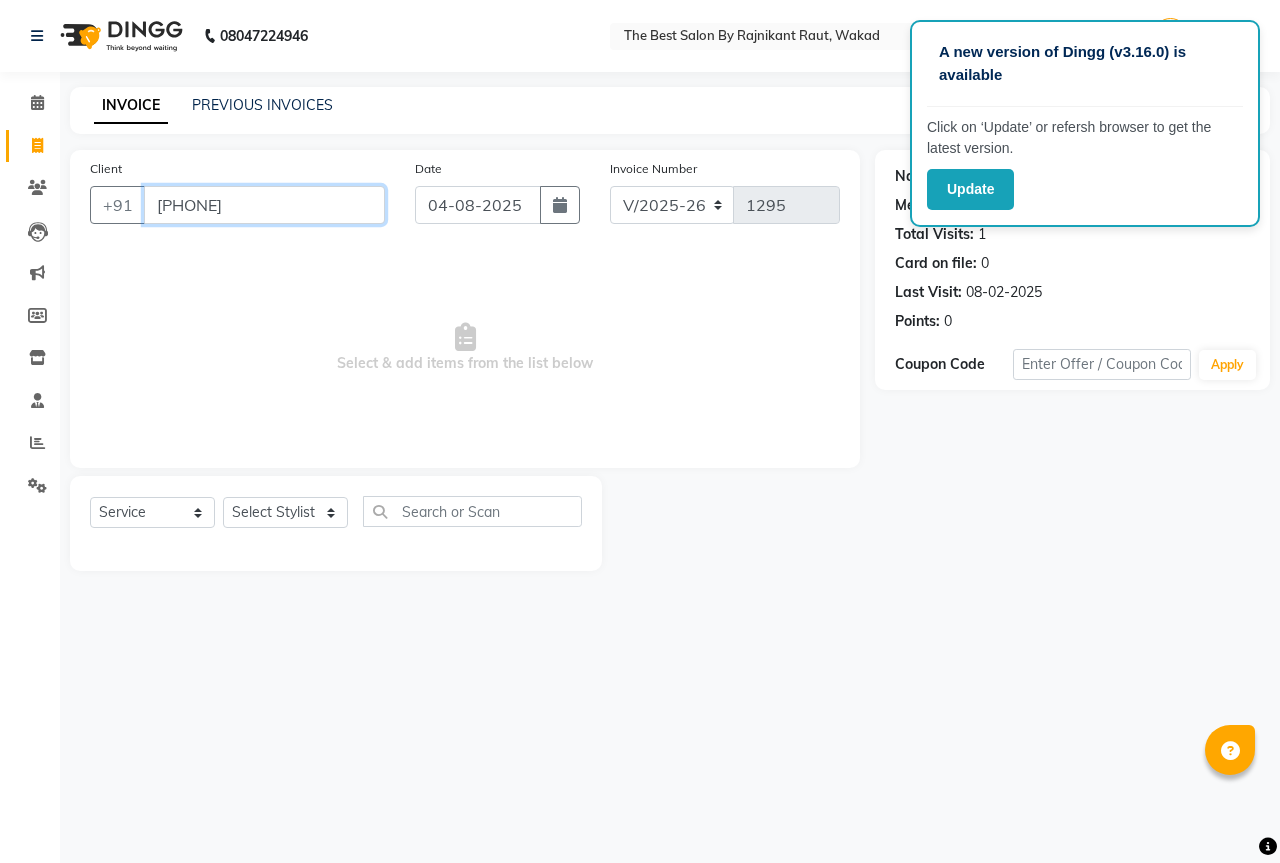 click on "[PHONE]" at bounding box center [264, 205] 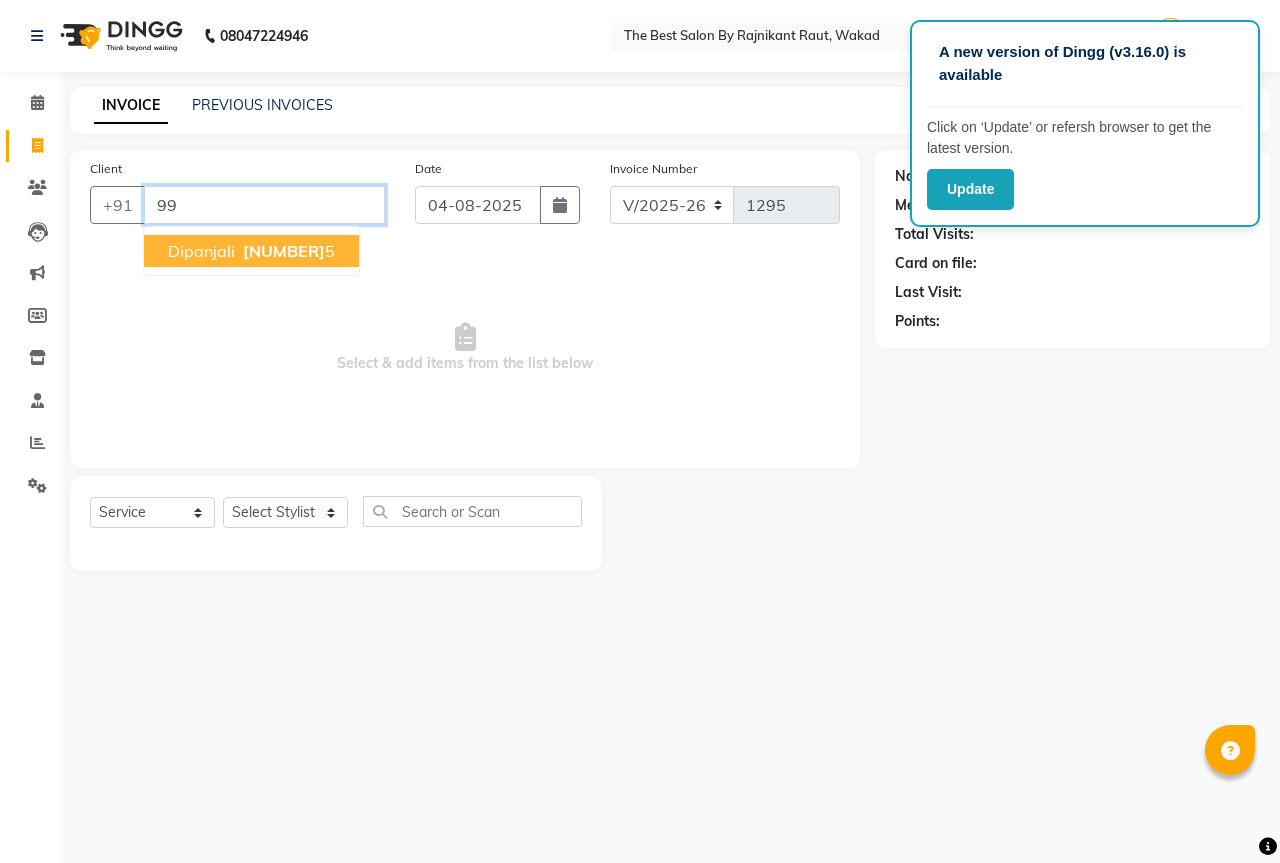 type on "9" 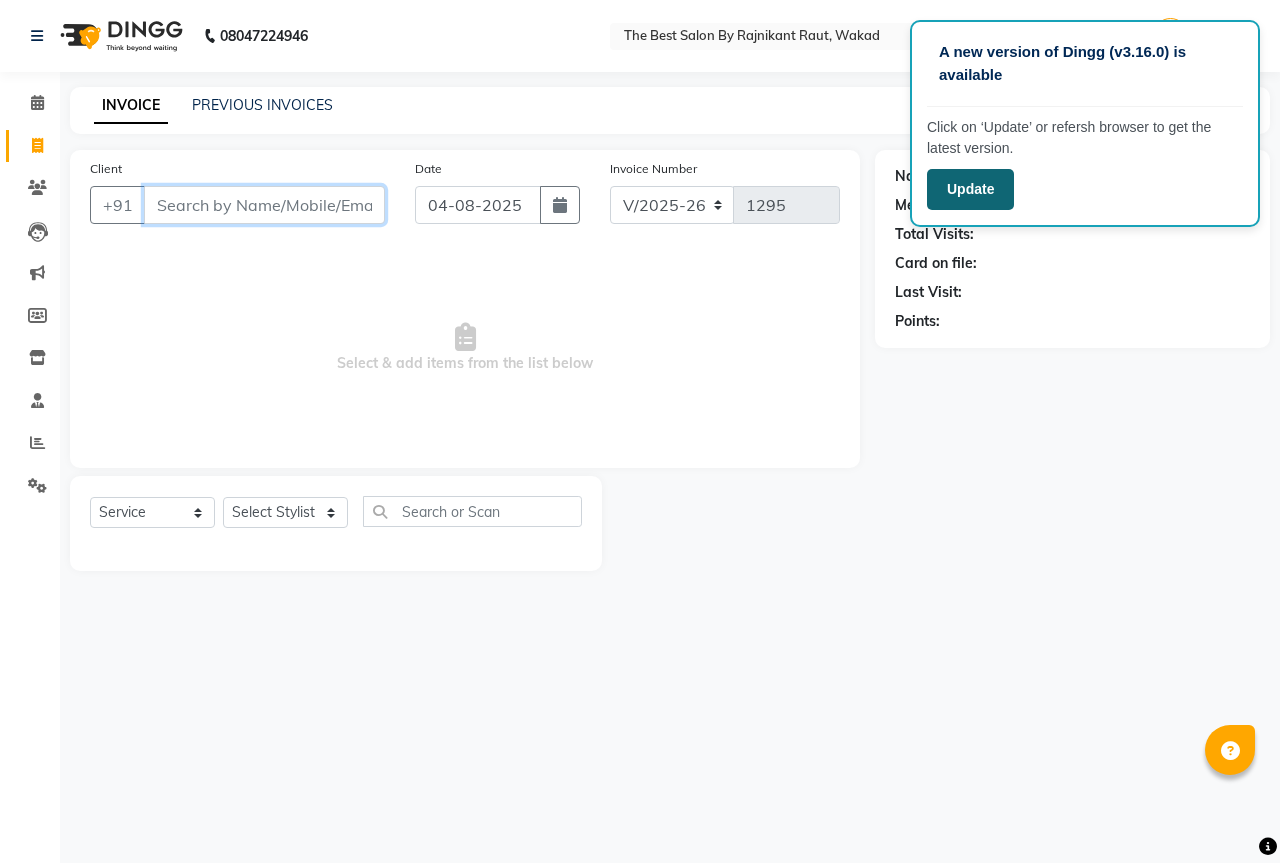 type 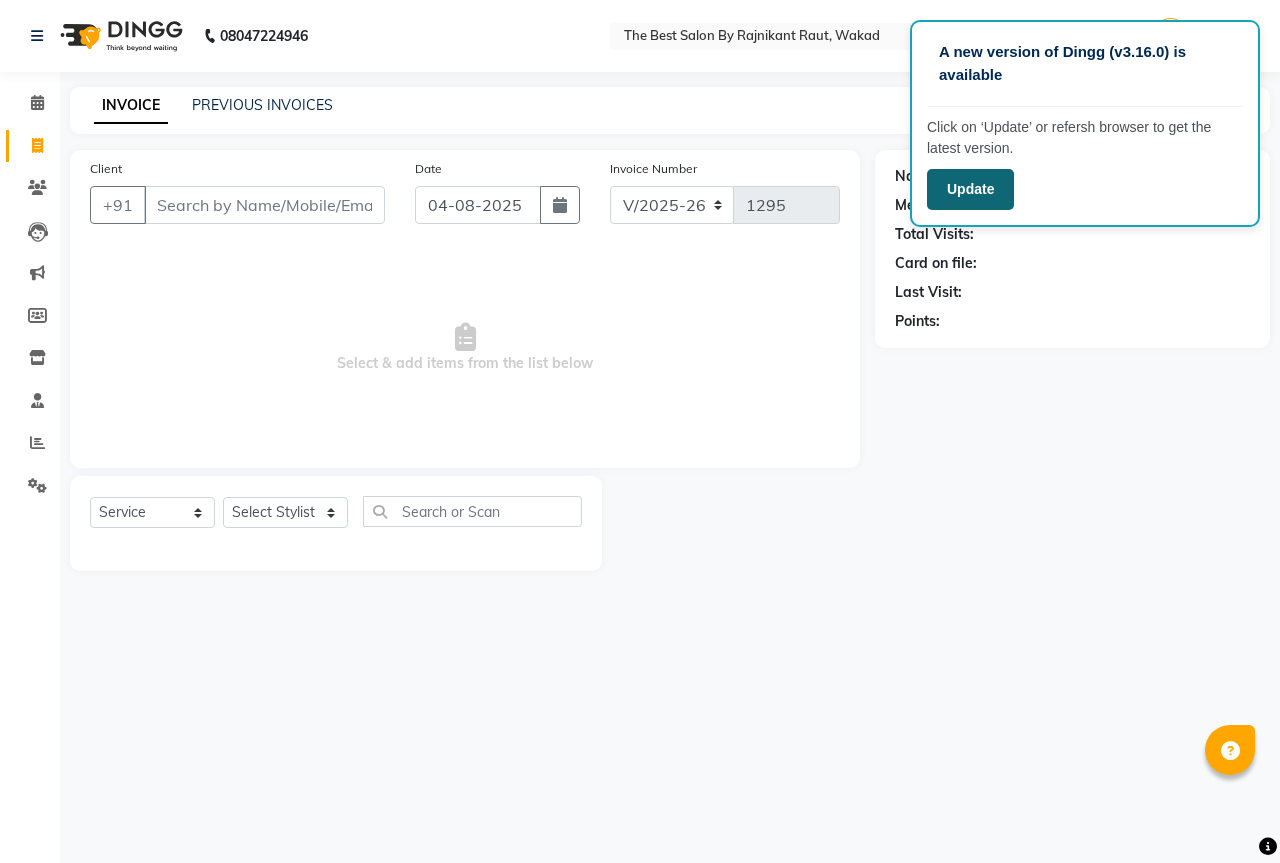 click on "Update" 